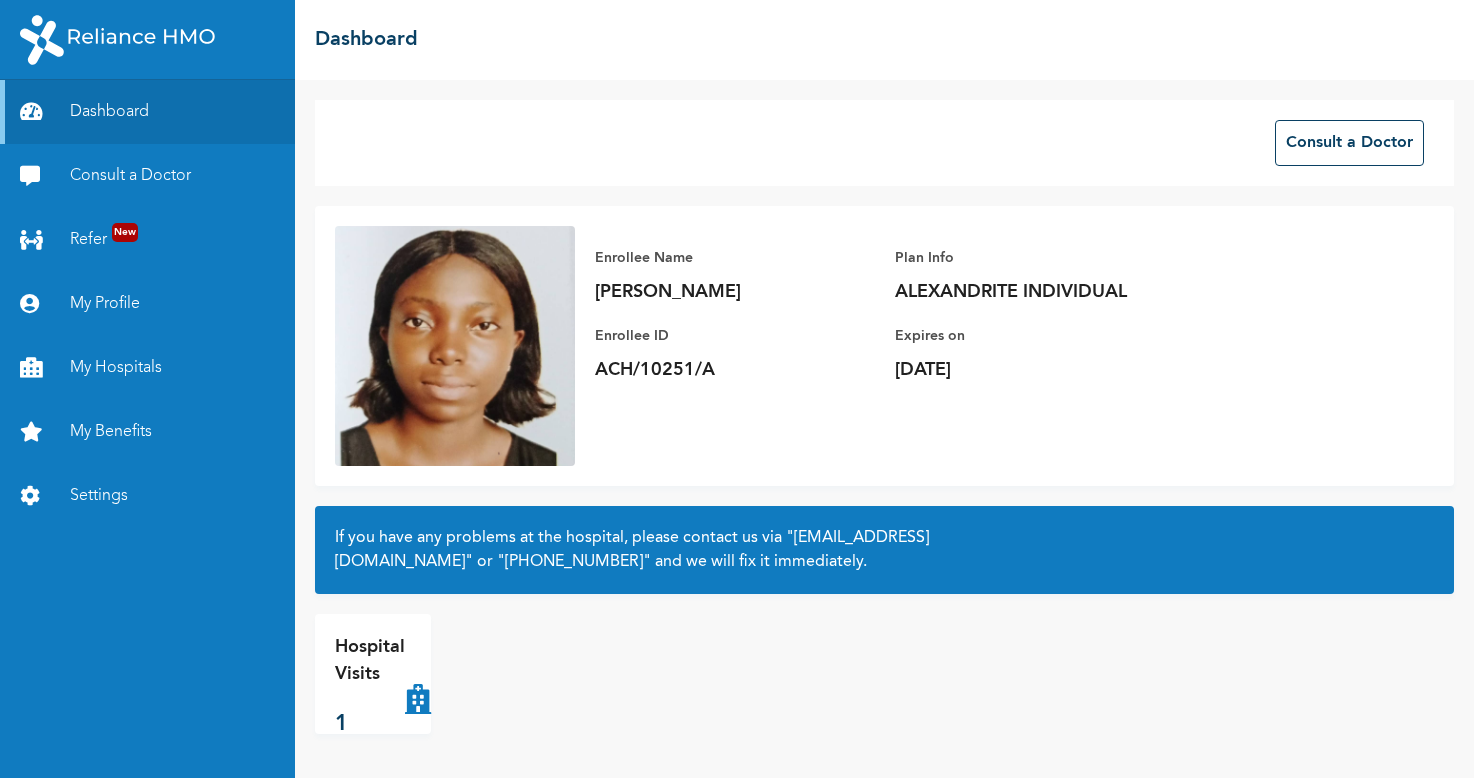 scroll, scrollTop: 0, scrollLeft: 0, axis: both 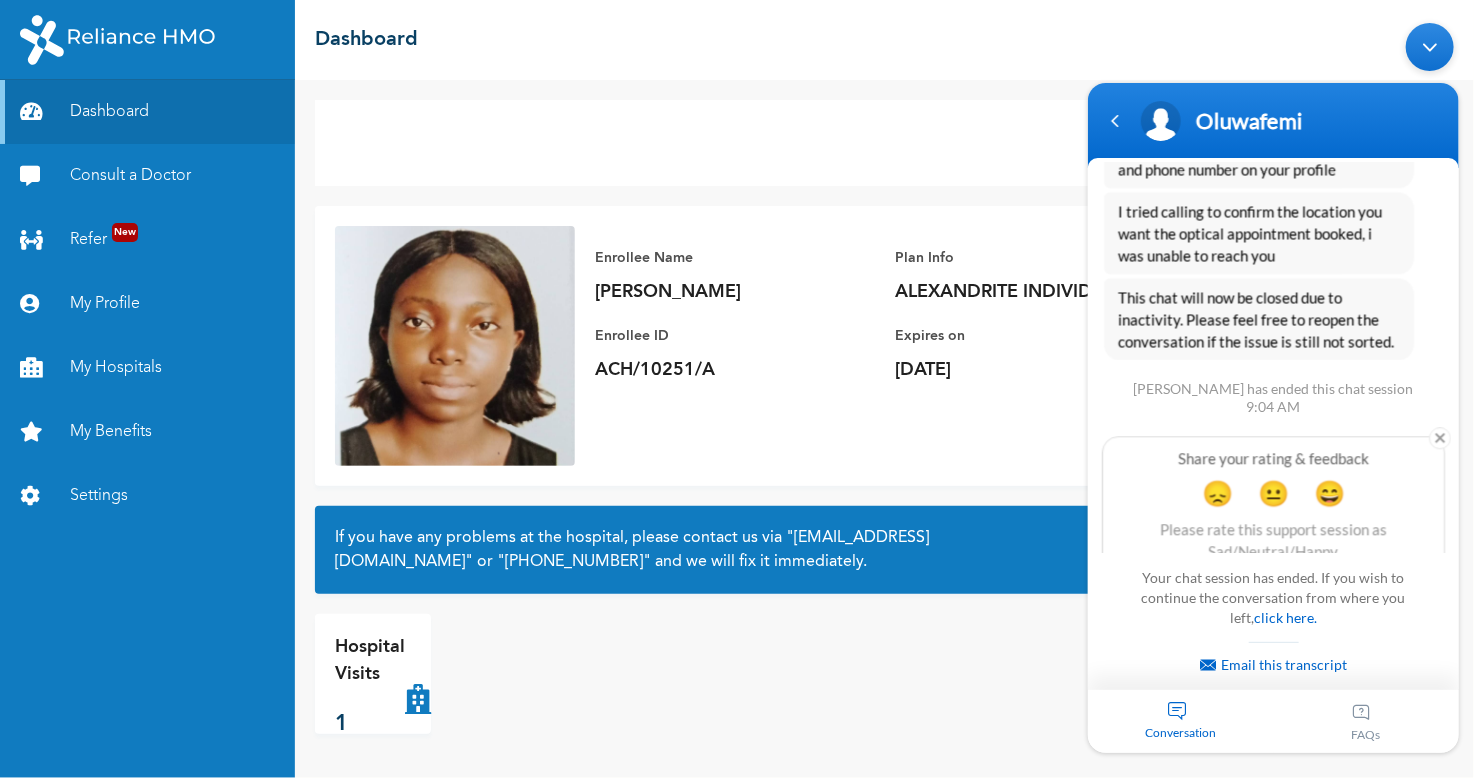 click at bounding box center (1429, 47) 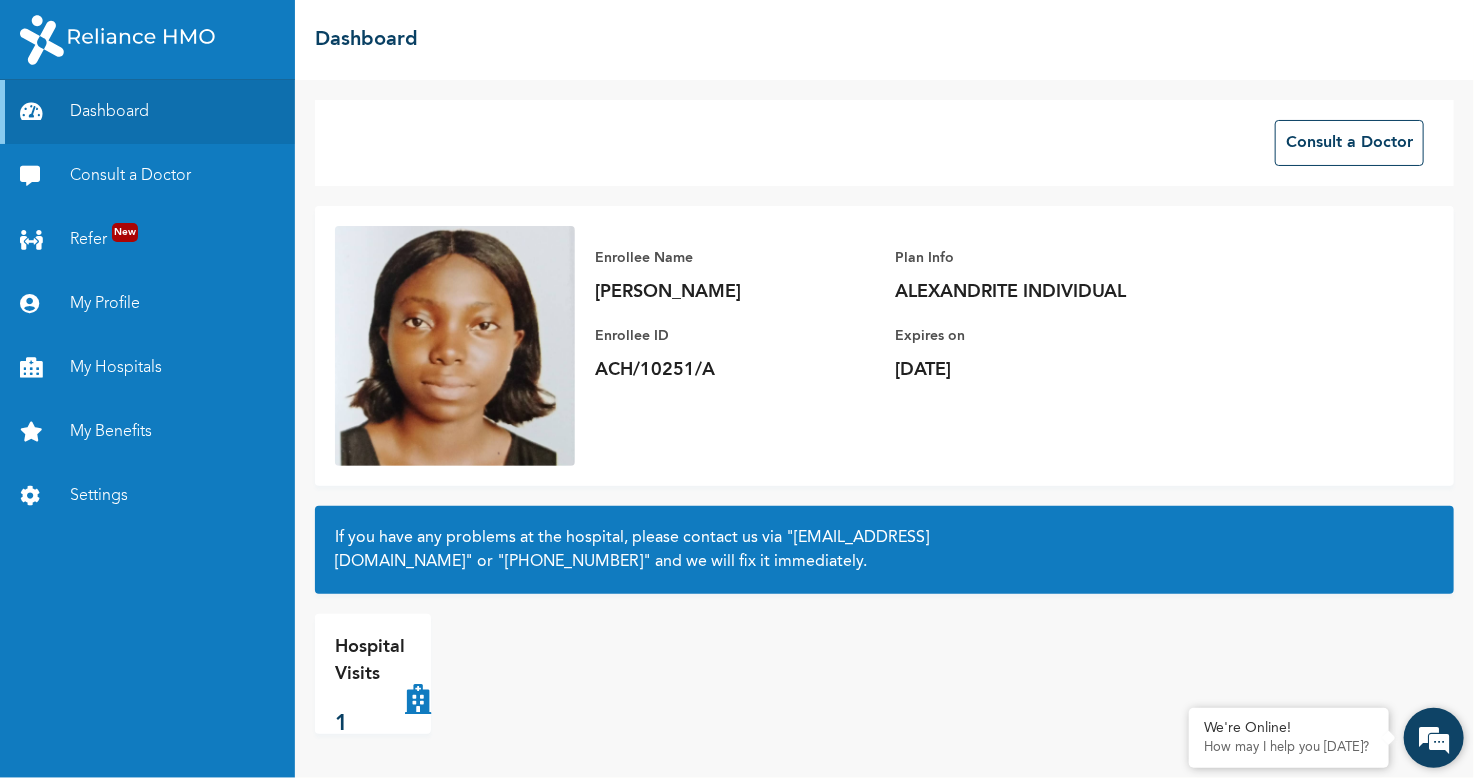 click at bounding box center [1434, 738] 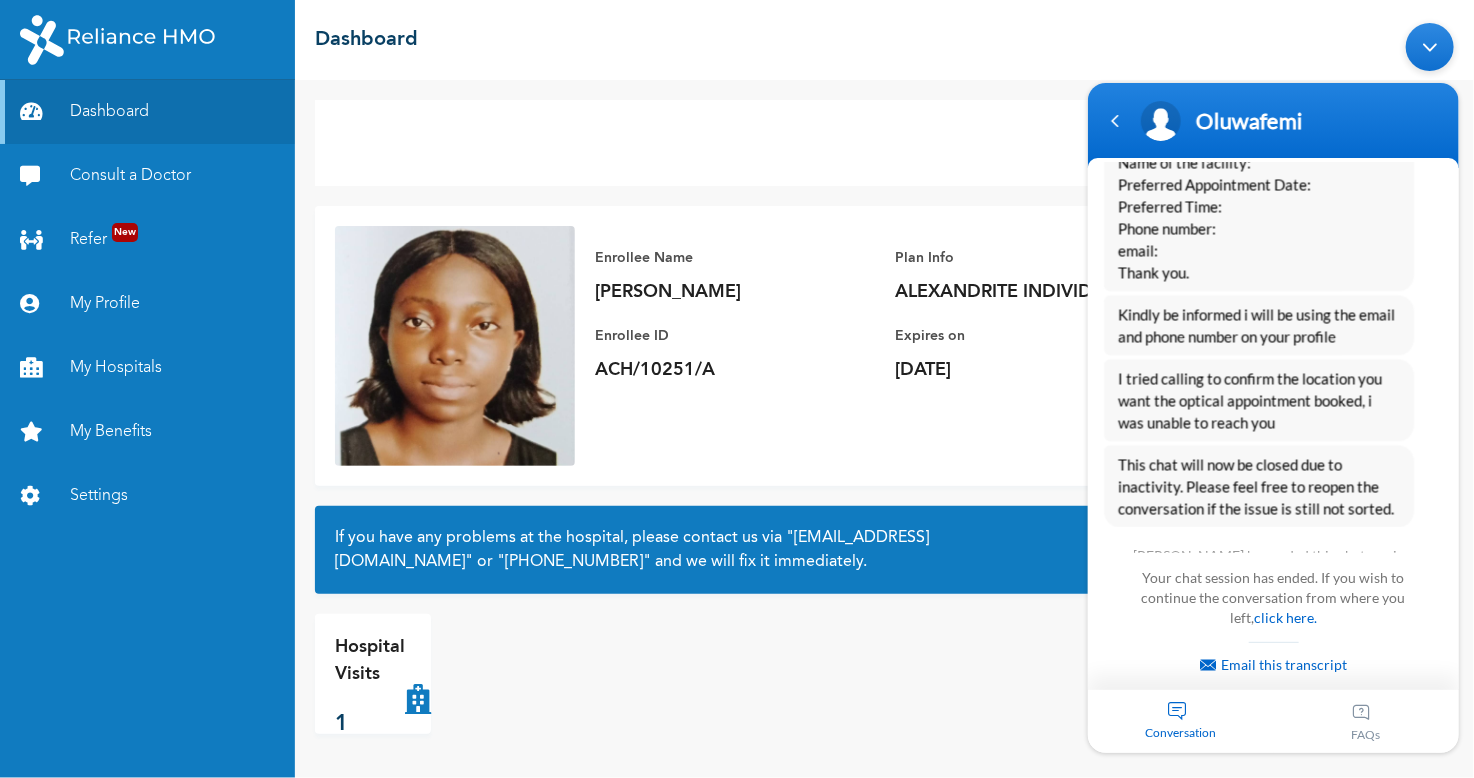 scroll, scrollTop: 2276, scrollLeft: 0, axis: vertical 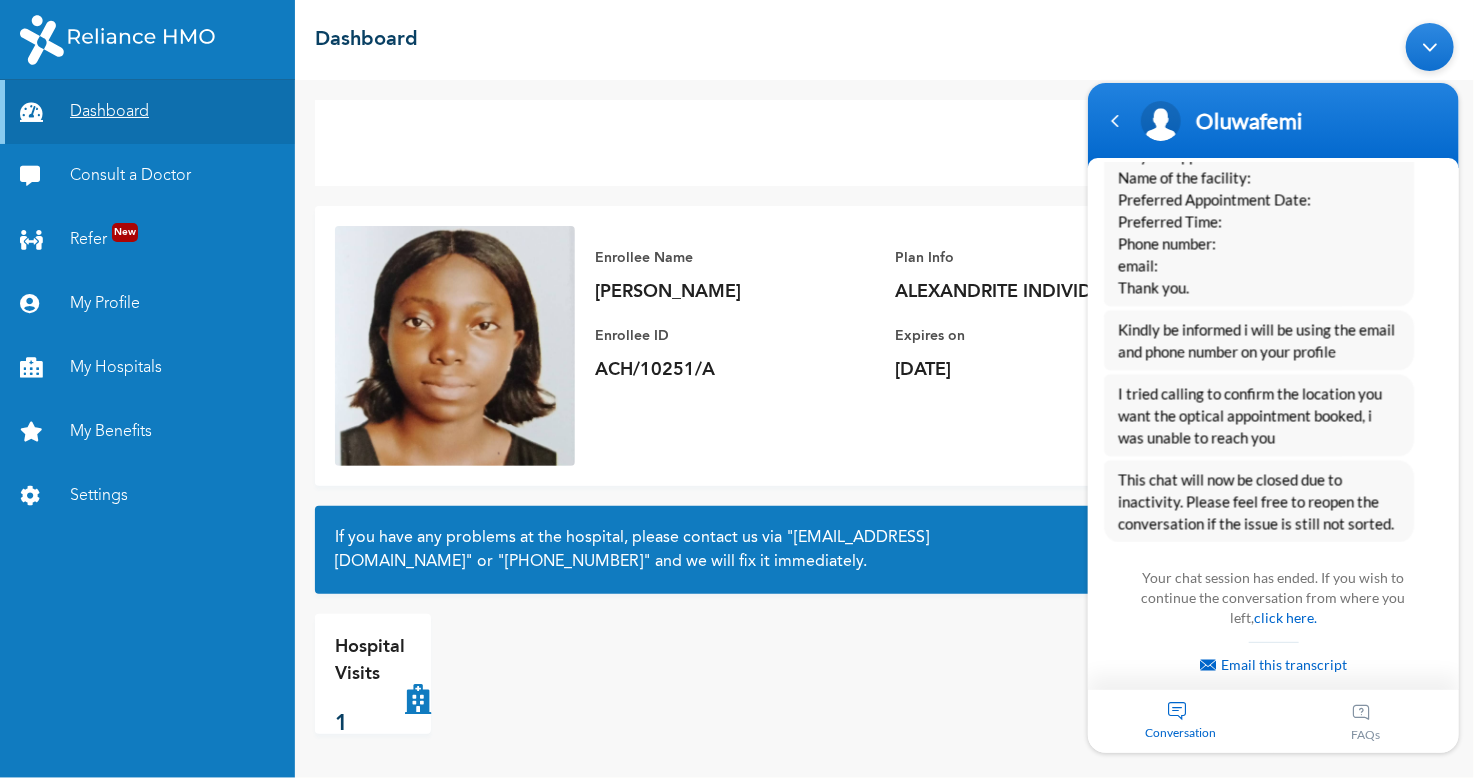 click on "Dashboard" at bounding box center (147, 112) 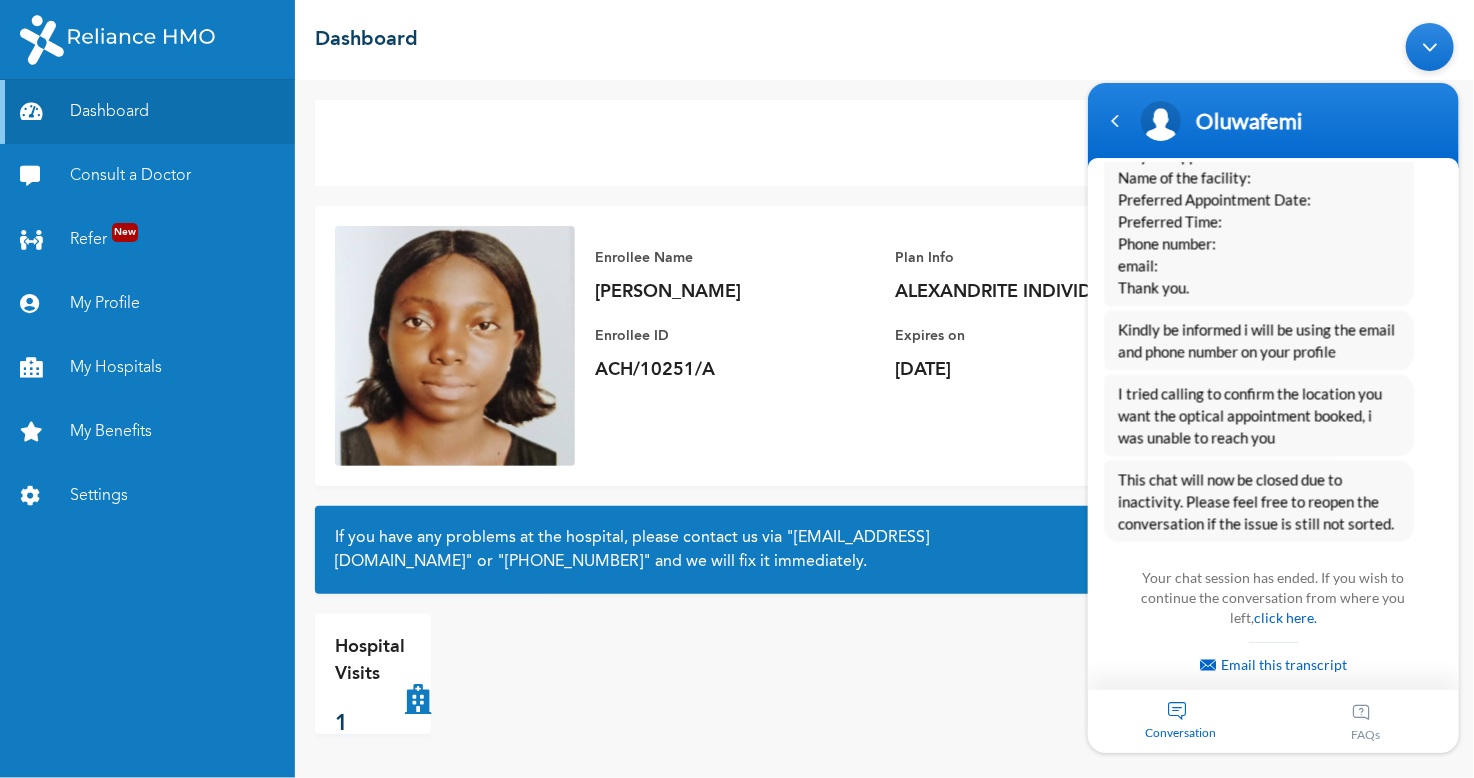 click on "[PERSON_NAME]" at bounding box center [735, 292] 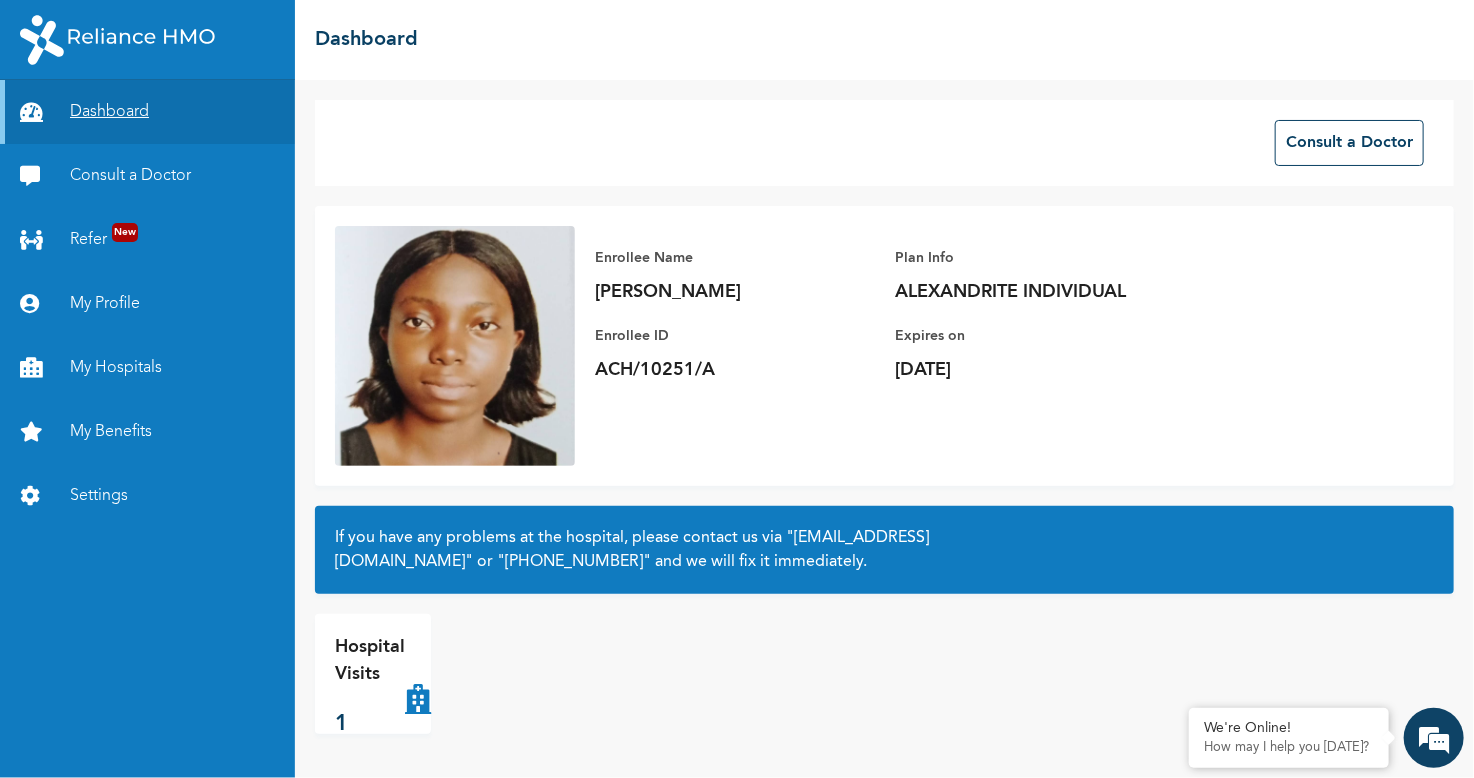 click on "Dashboard" at bounding box center [147, 112] 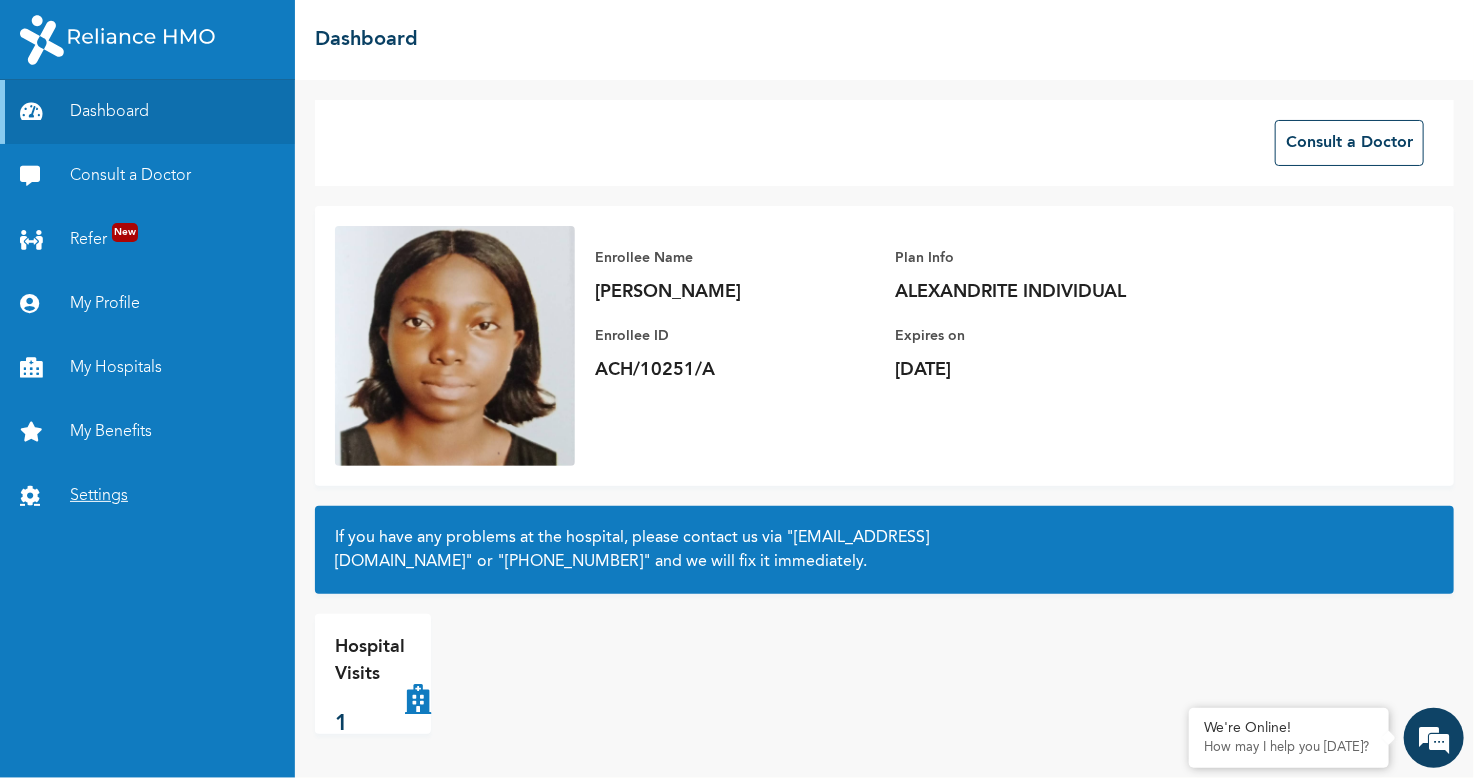 click on "Settings" at bounding box center (147, 496) 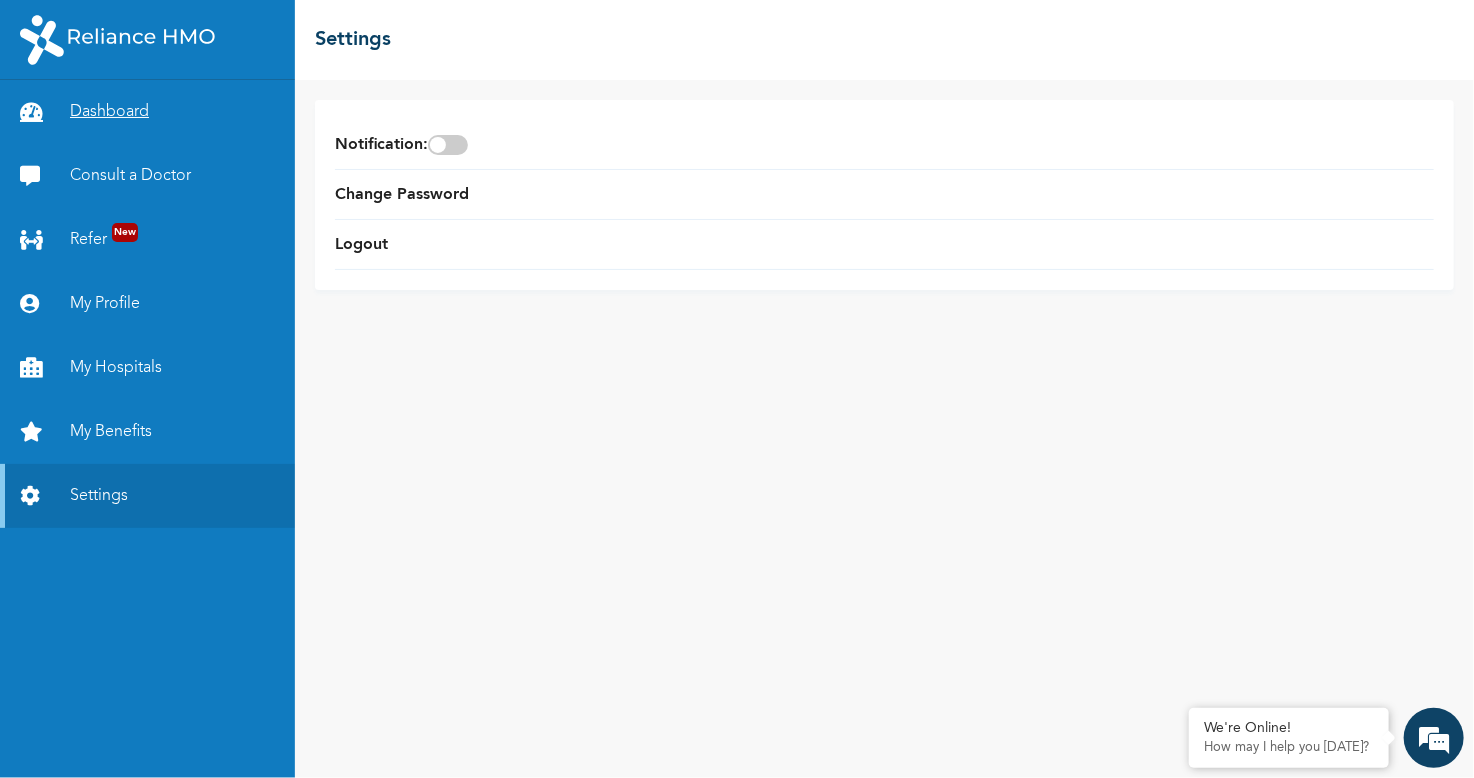 click on "Dashboard" at bounding box center [147, 112] 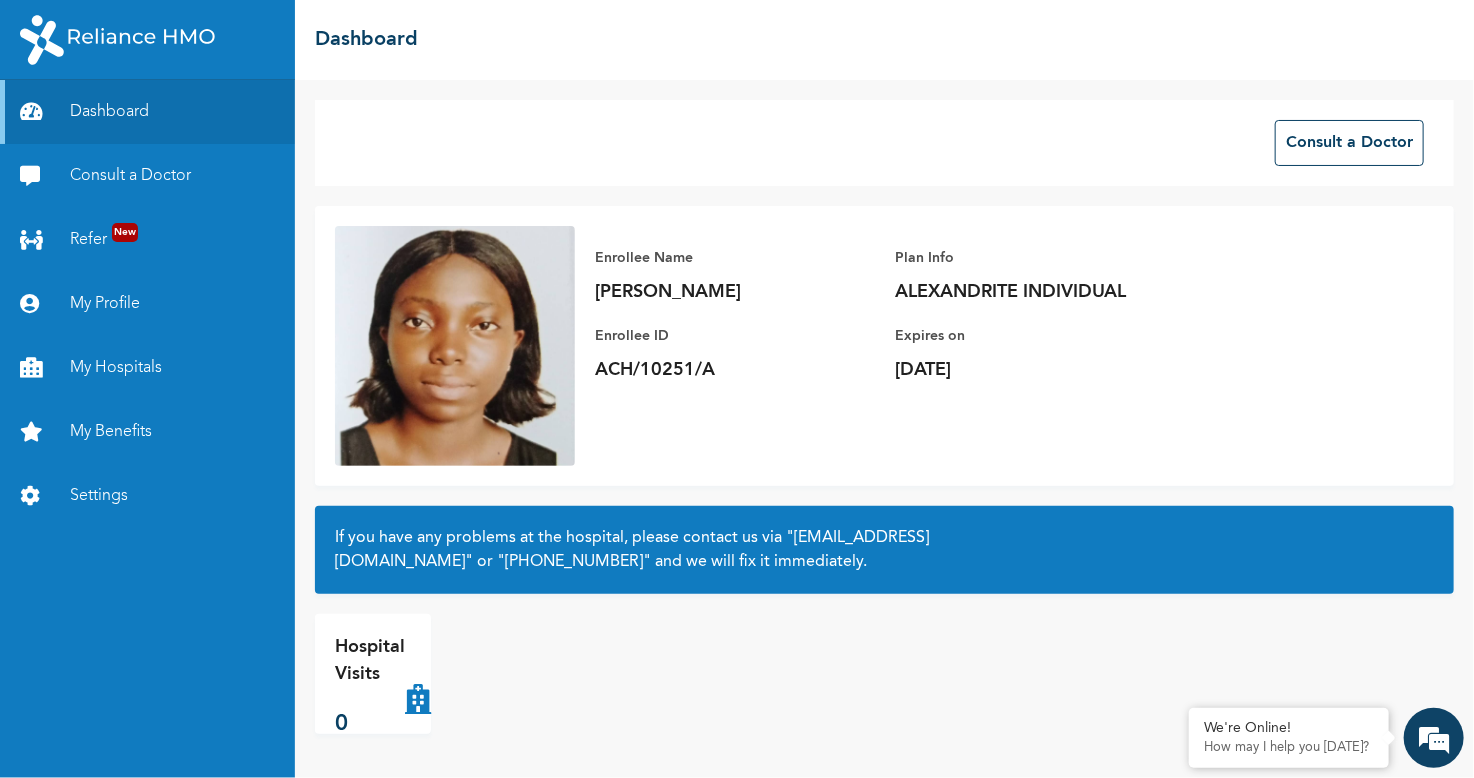 click on "Enrollee ID" at bounding box center (735, 336) 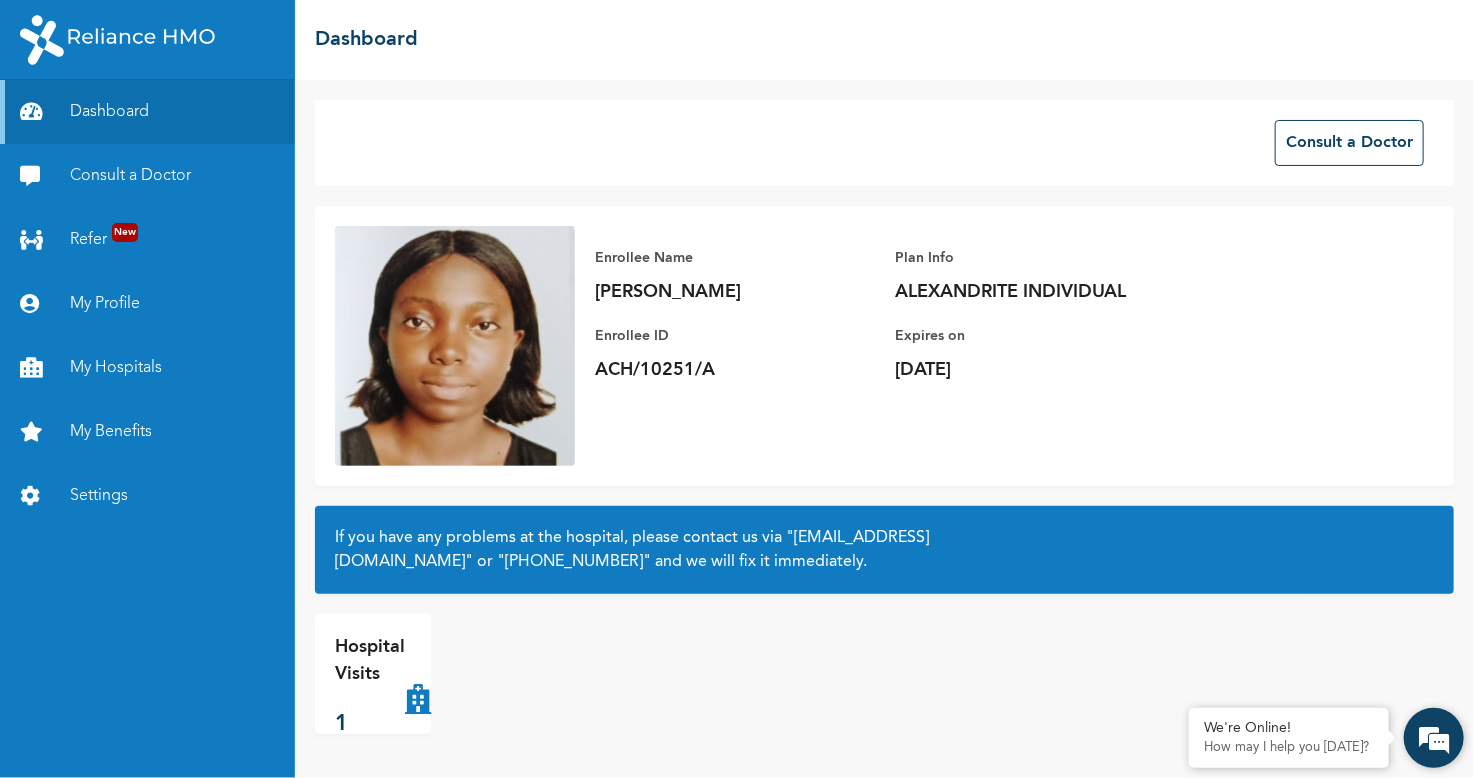 click at bounding box center [1434, 738] 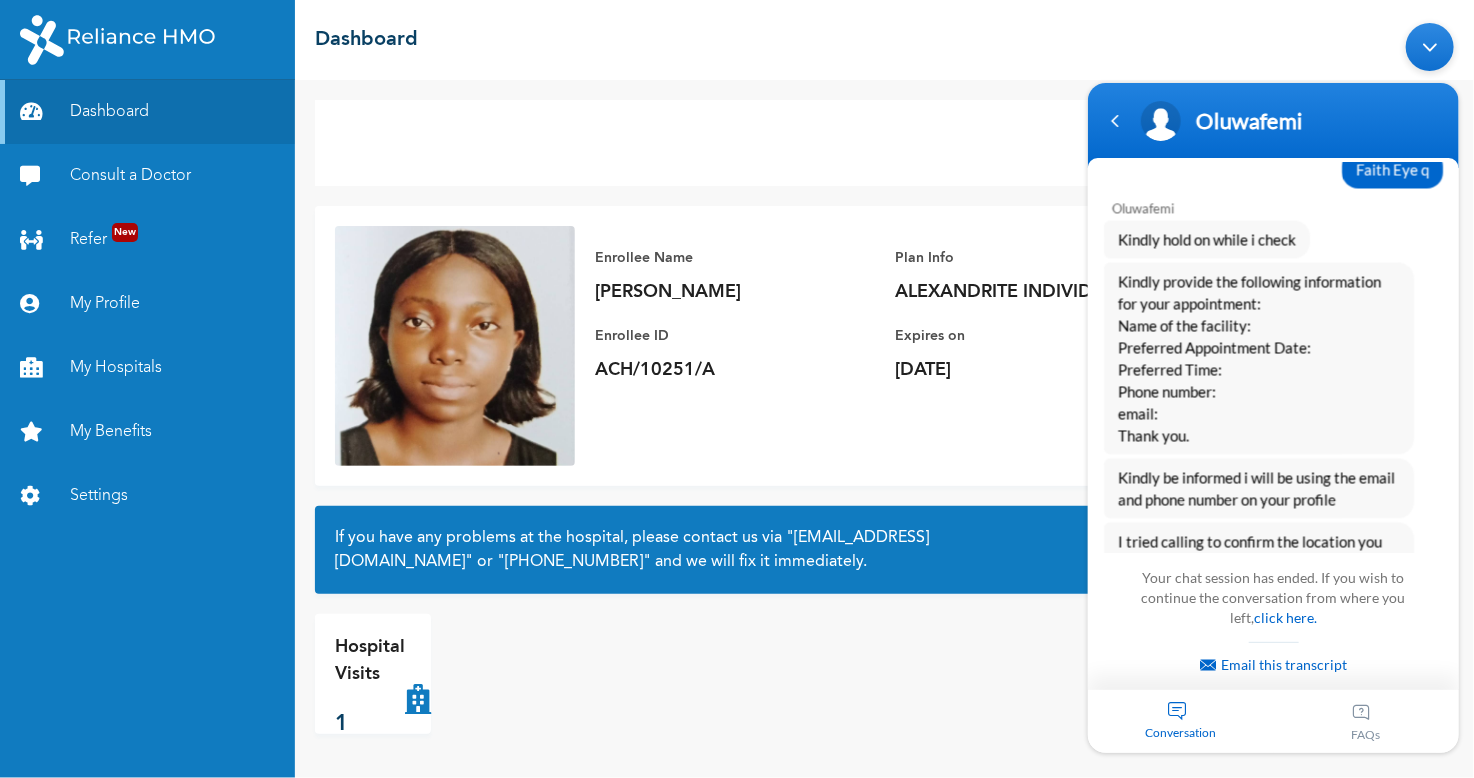 scroll, scrollTop: 2124, scrollLeft: 0, axis: vertical 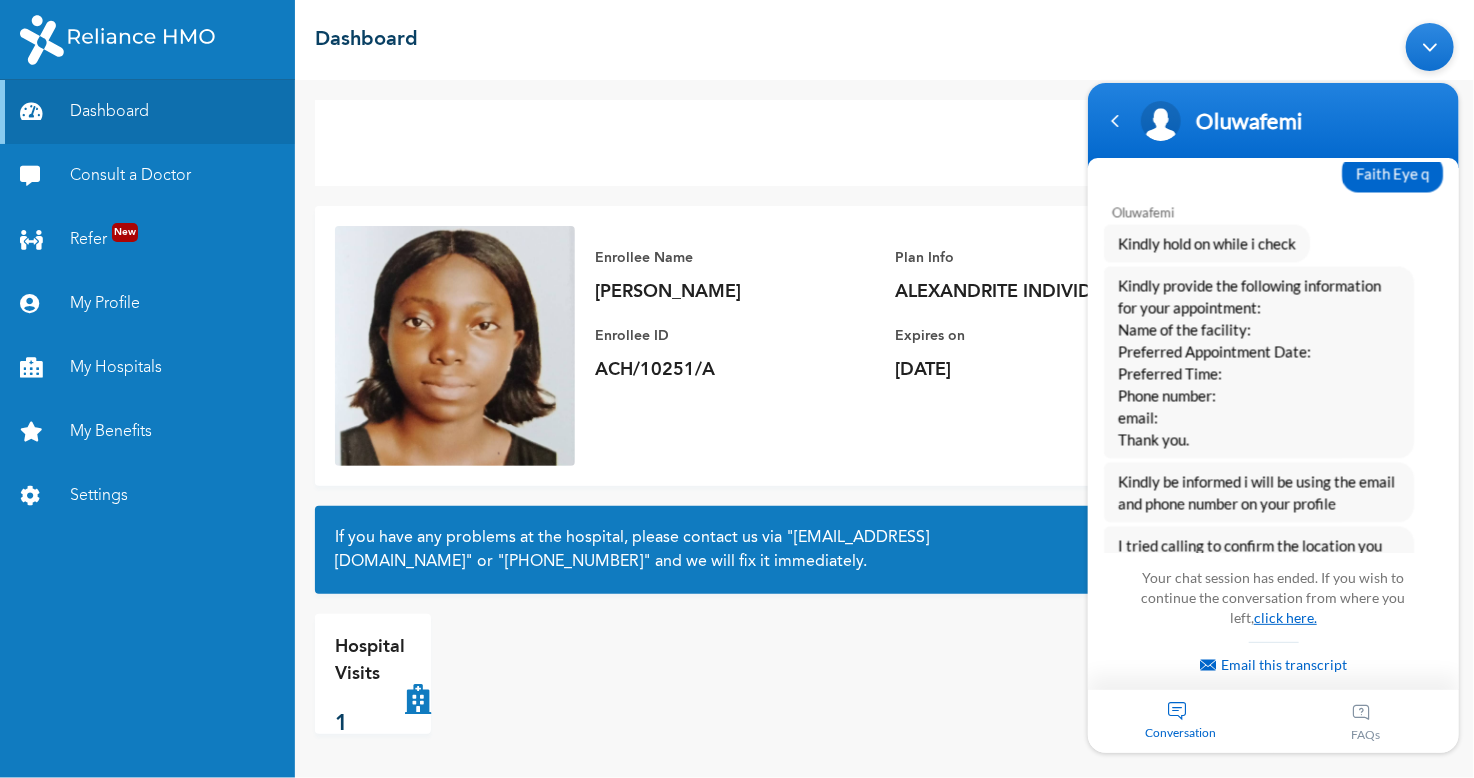 click on "click here." at bounding box center (1284, 617) 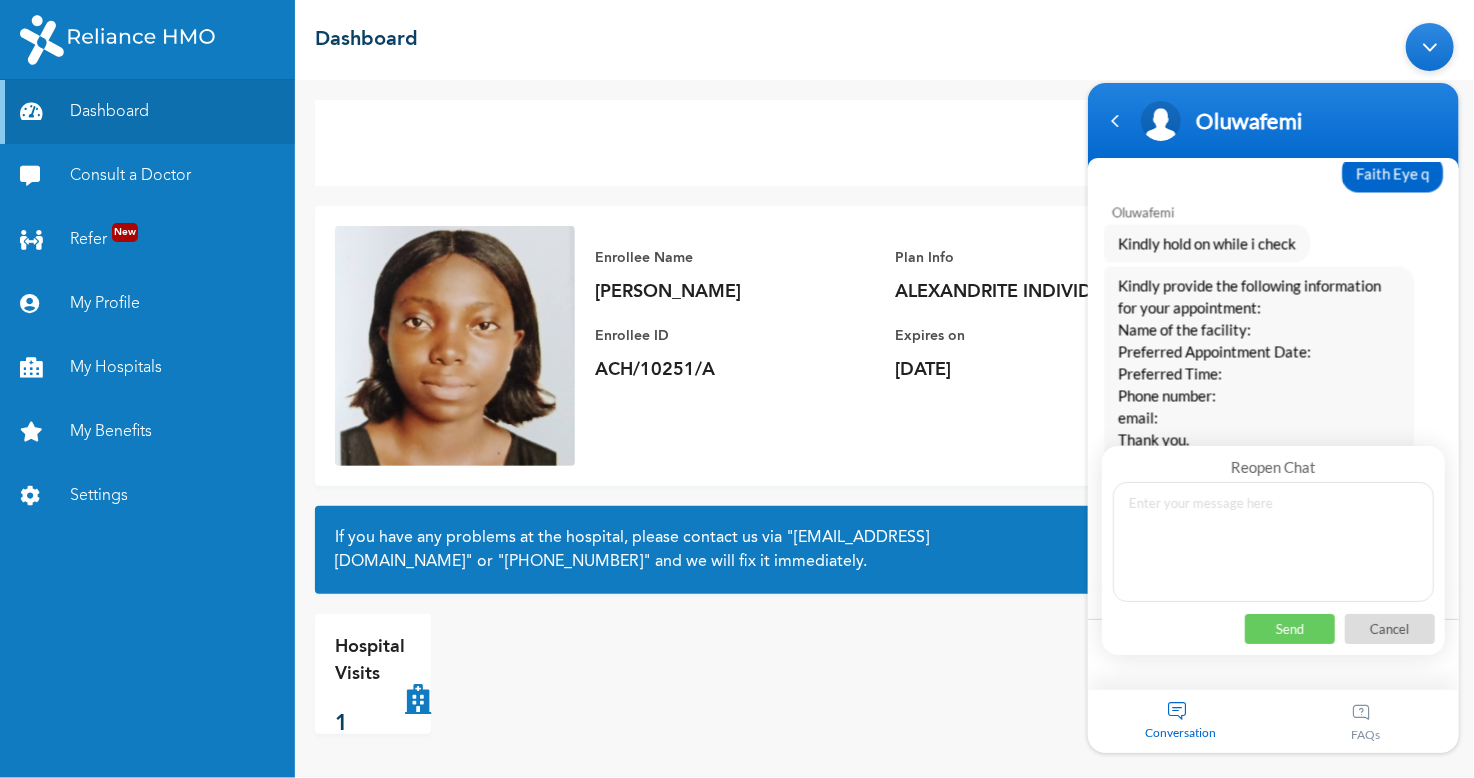 scroll, scrollTop: 2180, scrollLeft: 0, axis: vertical 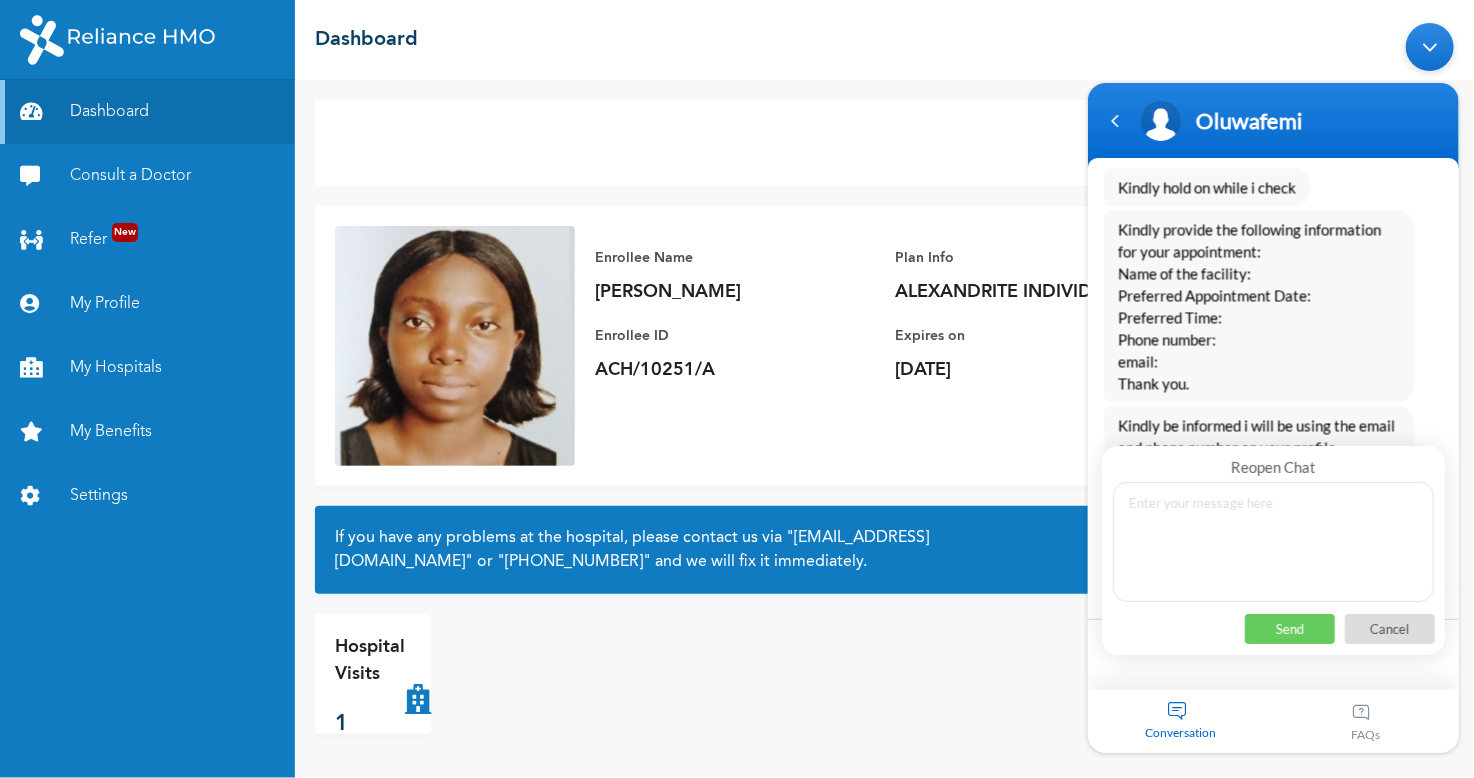 click at bounding box center [1272, 542] 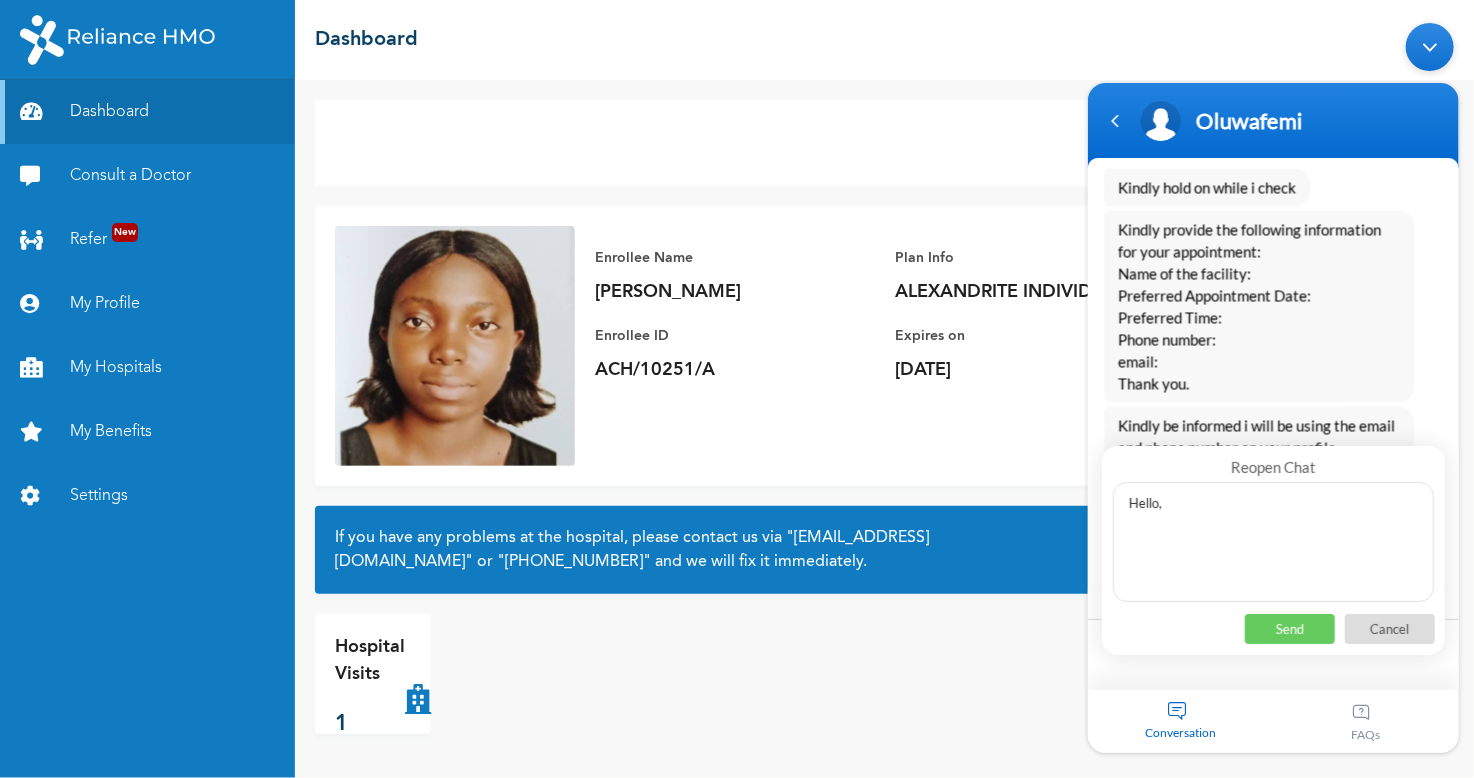 type on "Hello," 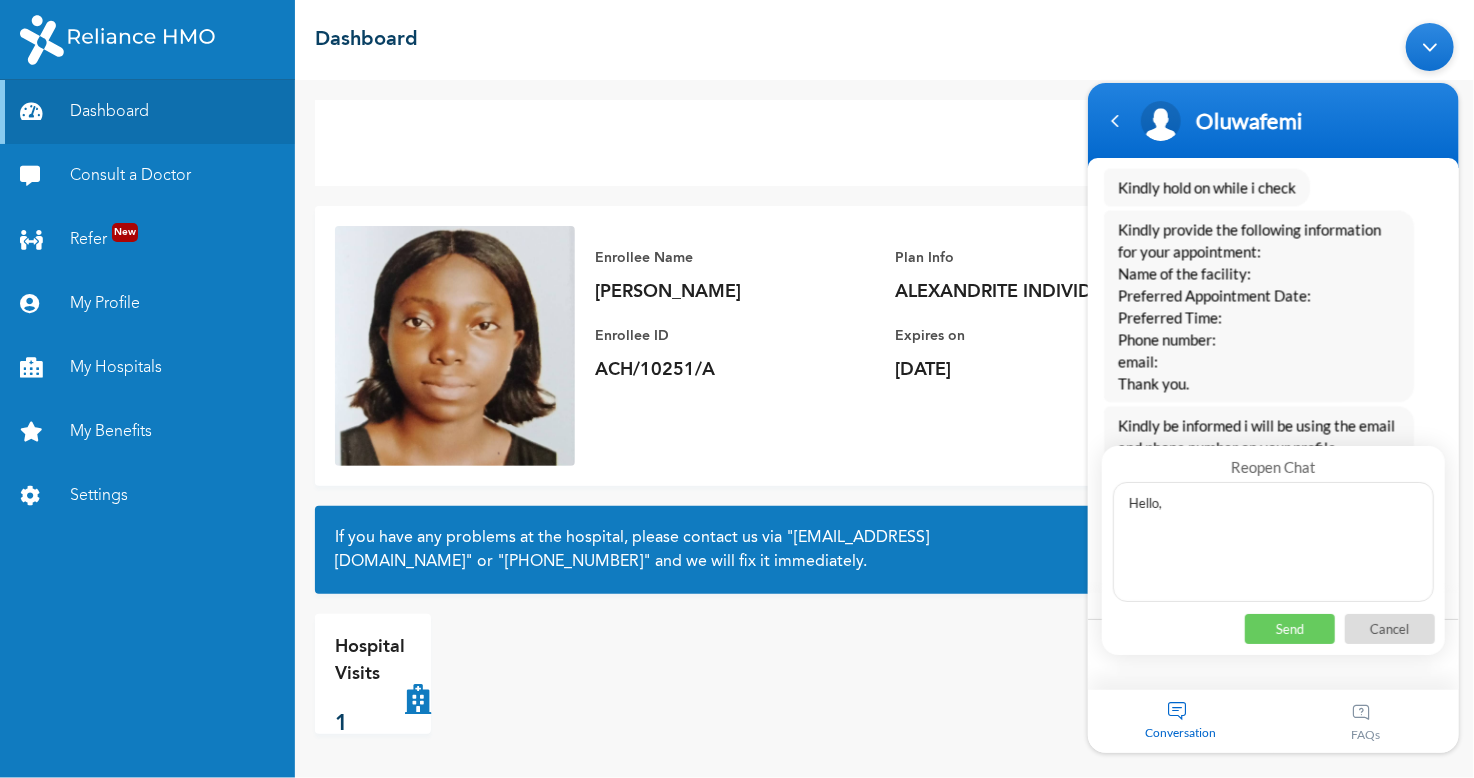 type 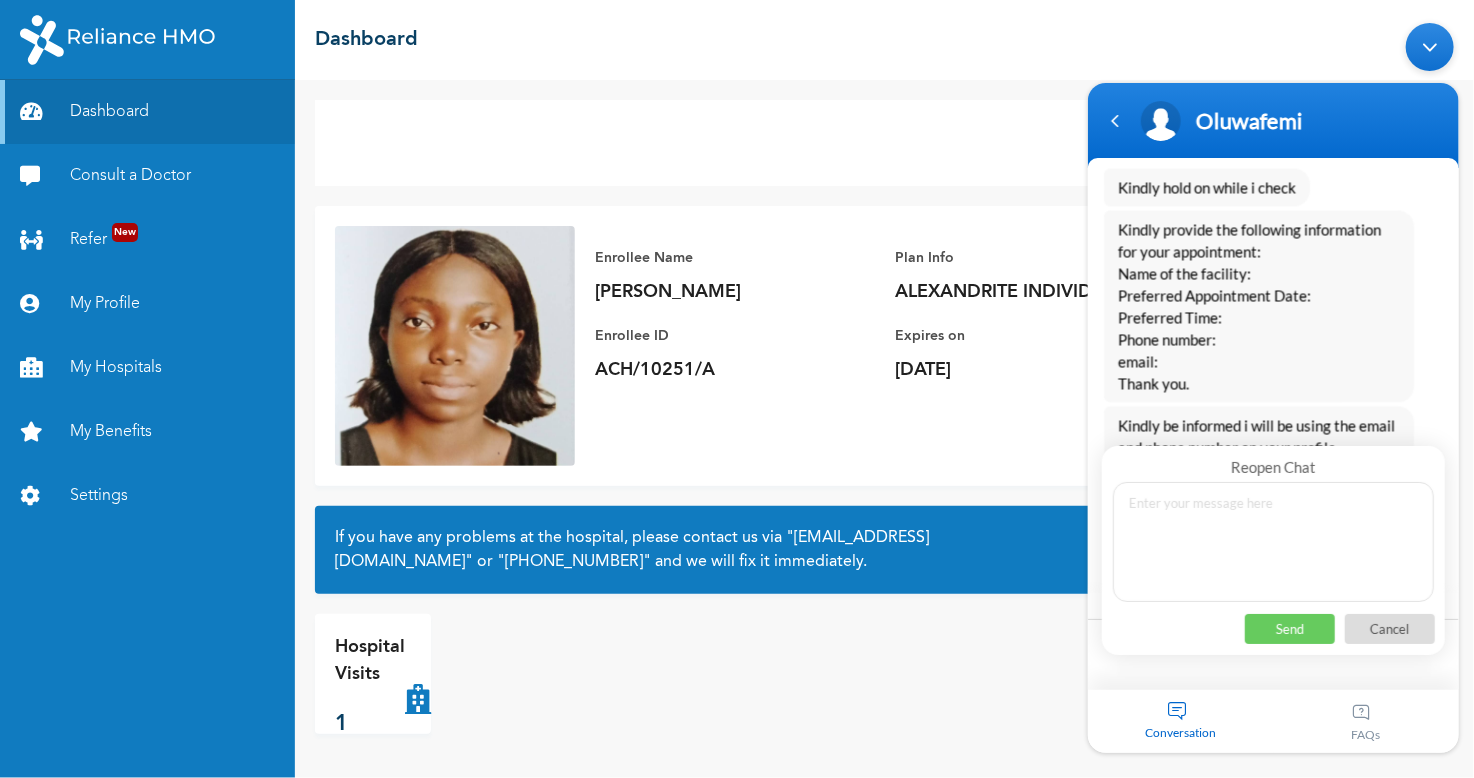 scroll, scrollTop: 2351, scrollLeft: 0, axis: vertical 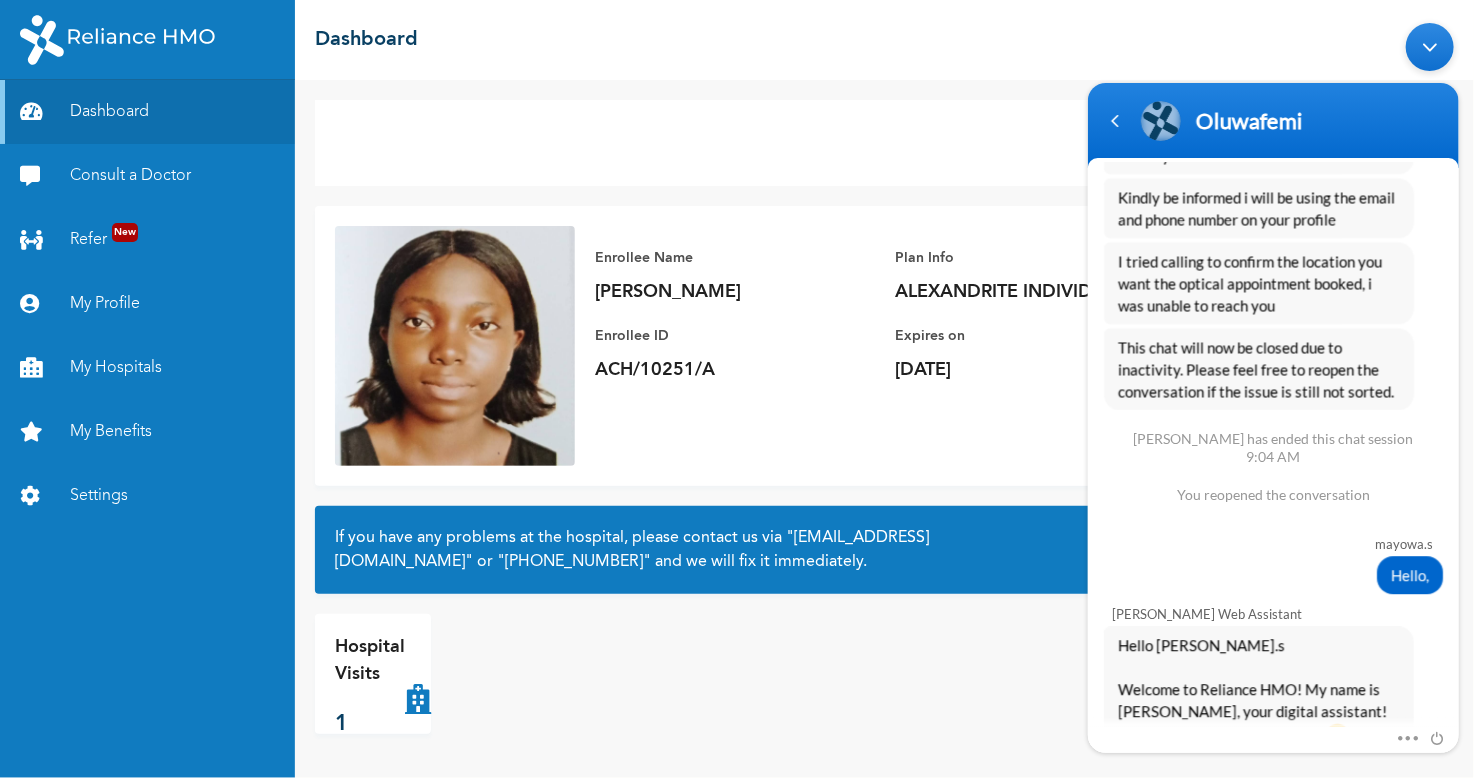 click on "This chat will now be closed due to inactivity. Please feel free to reopen the conversation if the issue is still not sorted." at bounding box center [1258, 369] 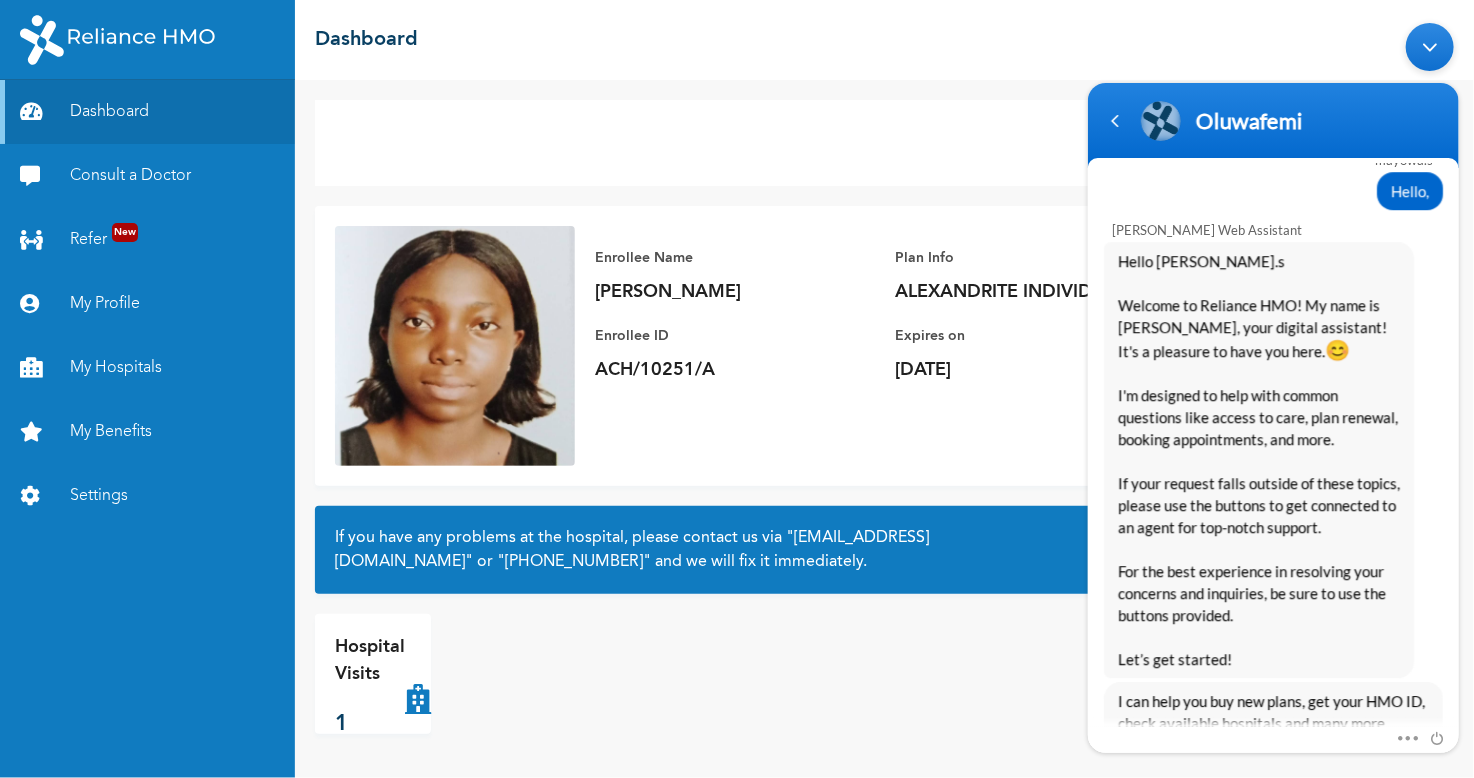 scroll, scrollTop: 3169, scrollLeft: 0, axis: vertical 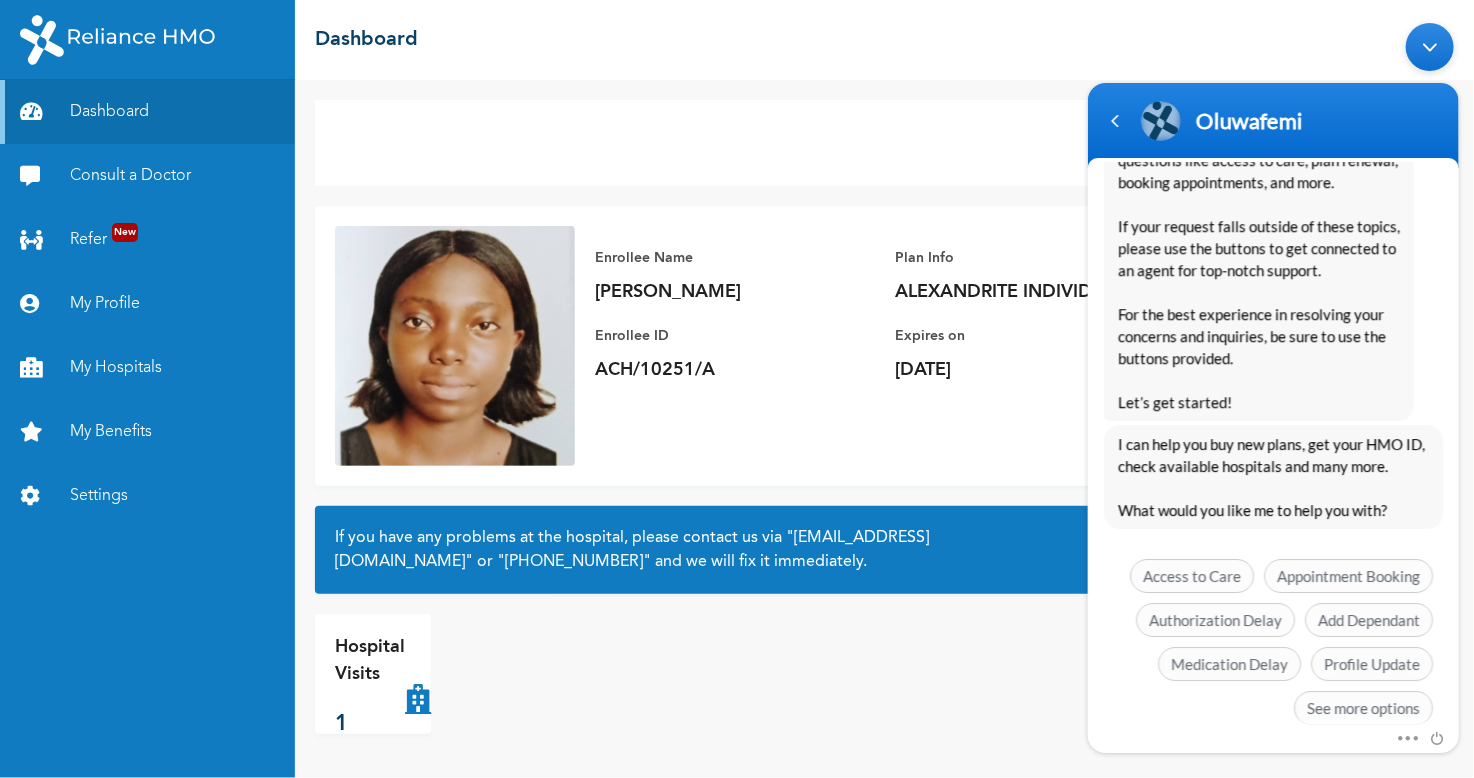 click on "Oluwafemi" at bounding box center (1311, 120) 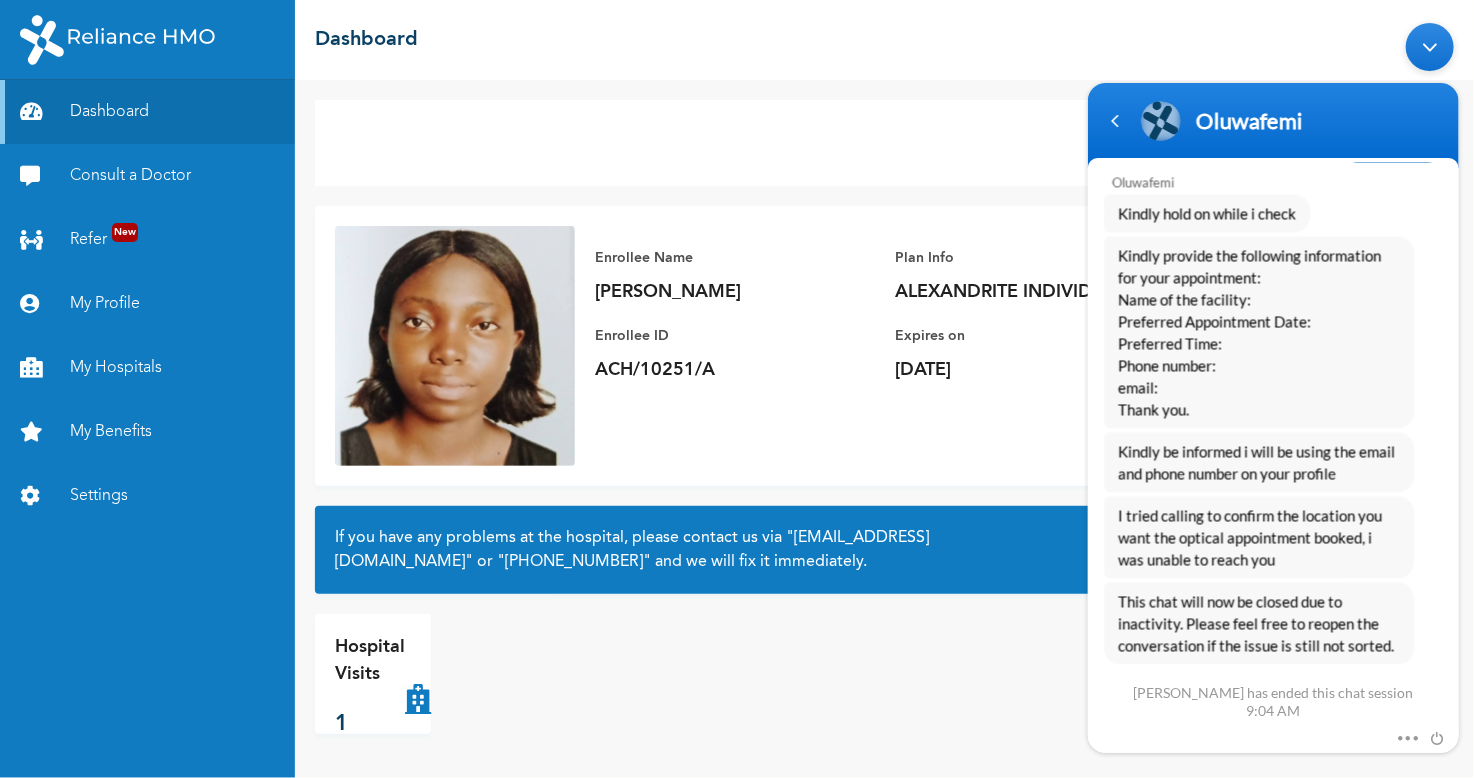 click on "Kindly provide the following information for your appointment: Name of the facility: Preferred Appointment Date: Preferred Time: Phone number: email: Thank you." at bounding box center (1258, 332) 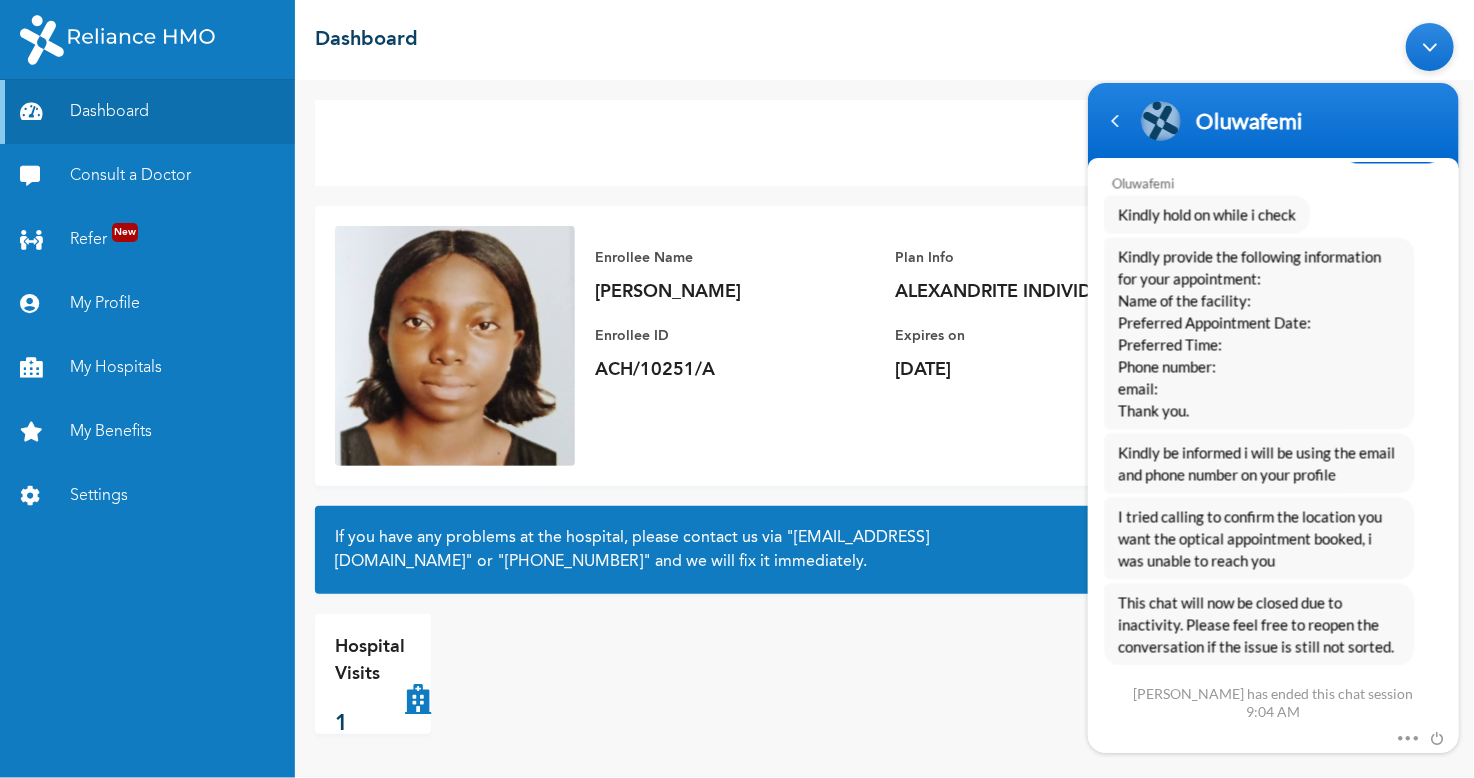 click on "[PERSON_NAME] has ended this chat session 9:04 AM" at bounding box center (1272, 703) 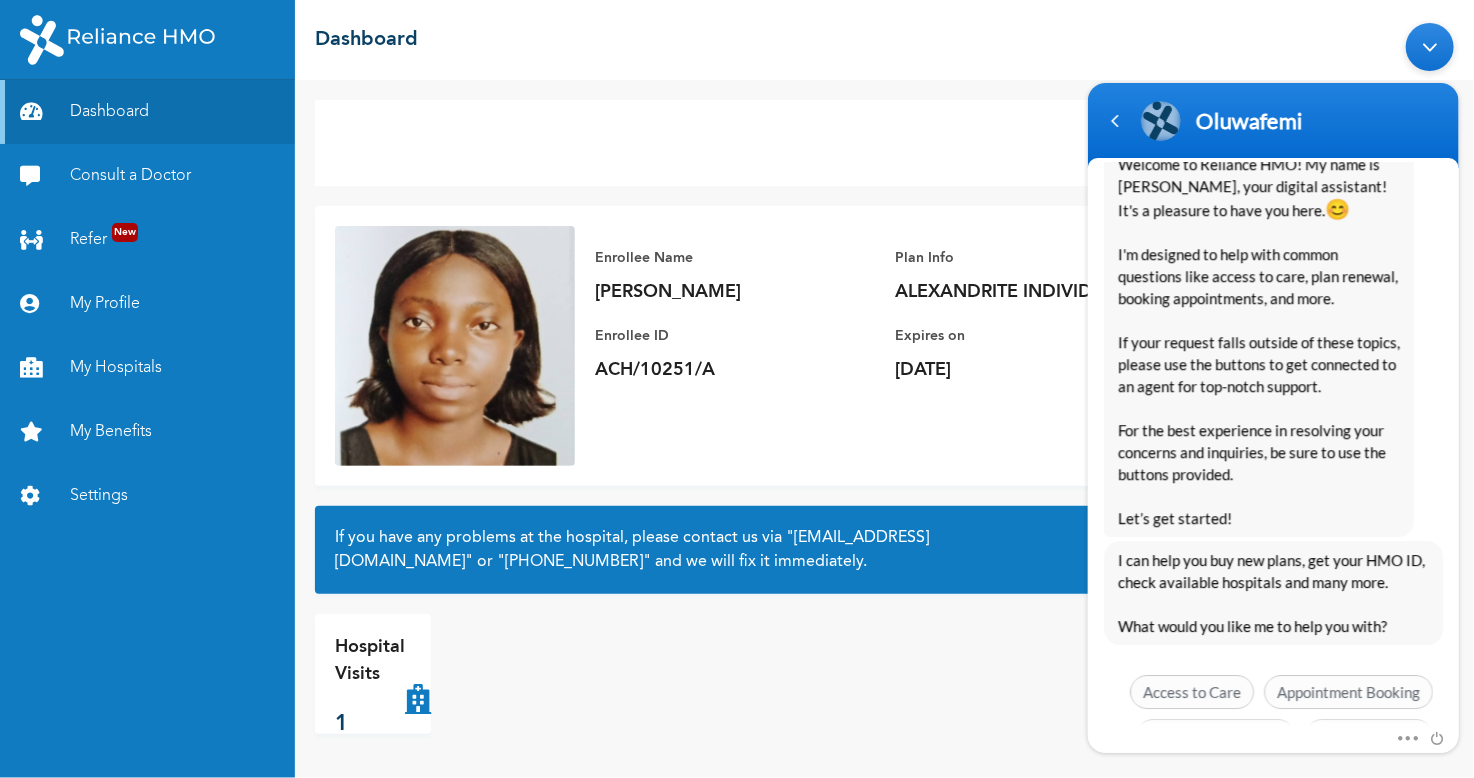 scroll, scrollTop: 3169, scrollLeft: 0, axis: vertical 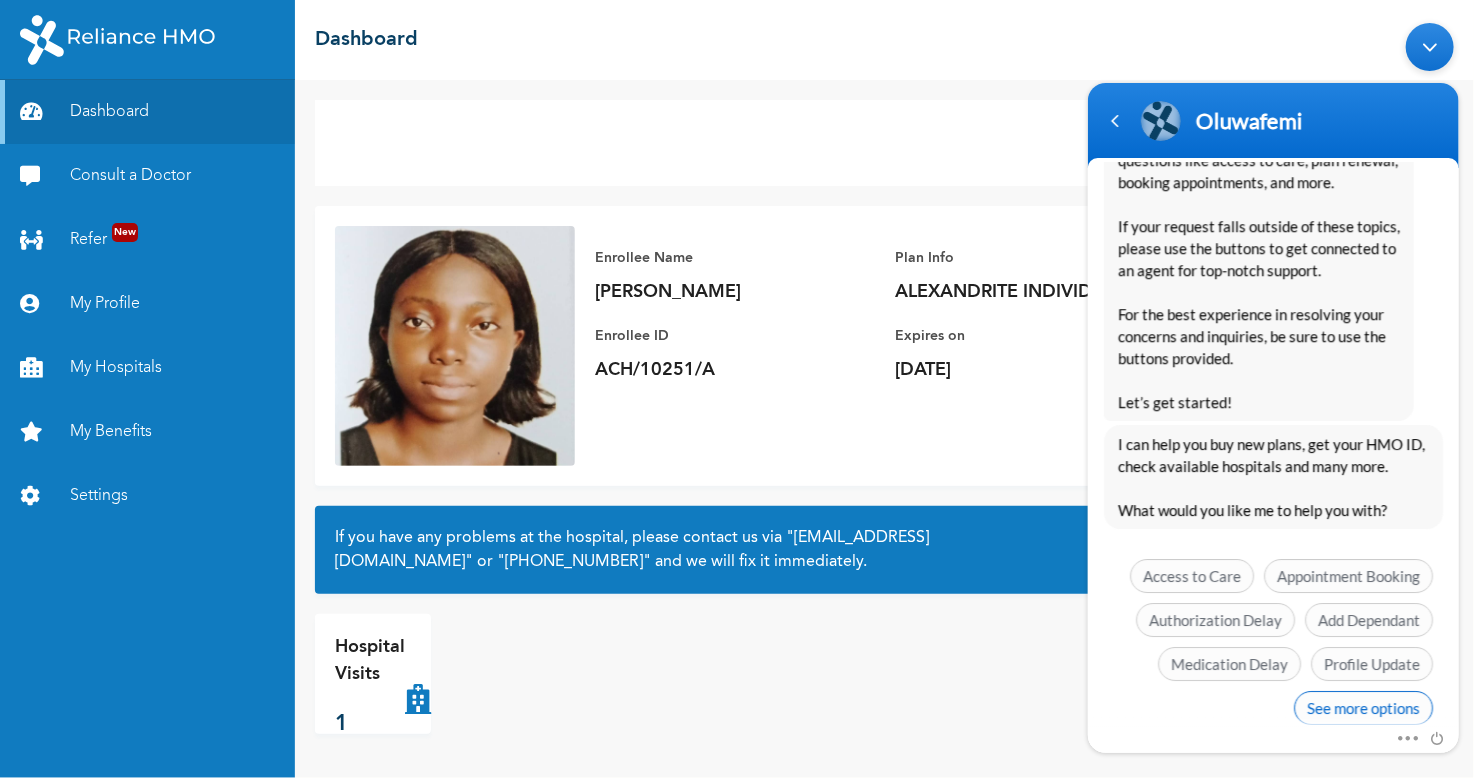 click on "See more options" at bounding box center (1362, 708) 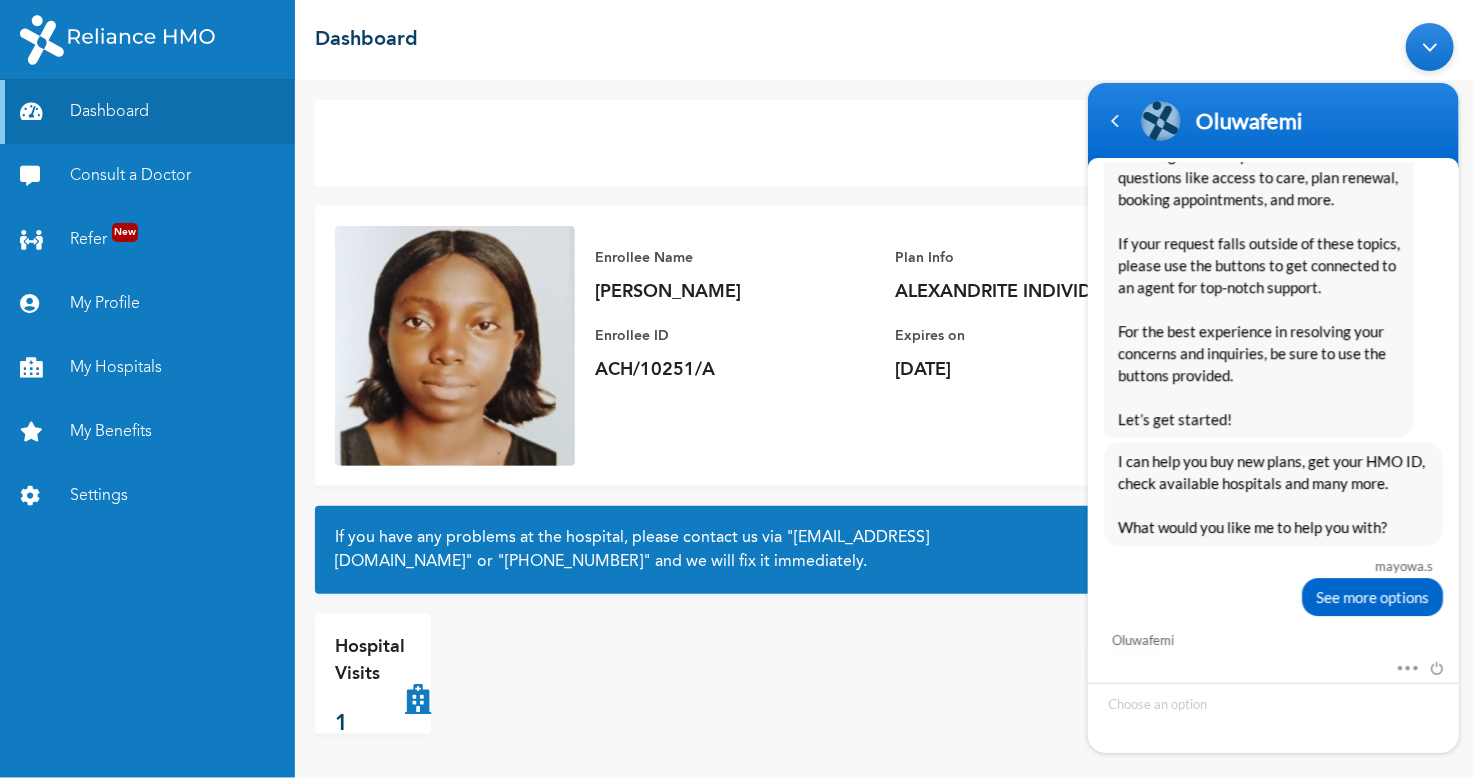 scroll, scrollTop: 3343, scrollLeft: 0, axis: vertical 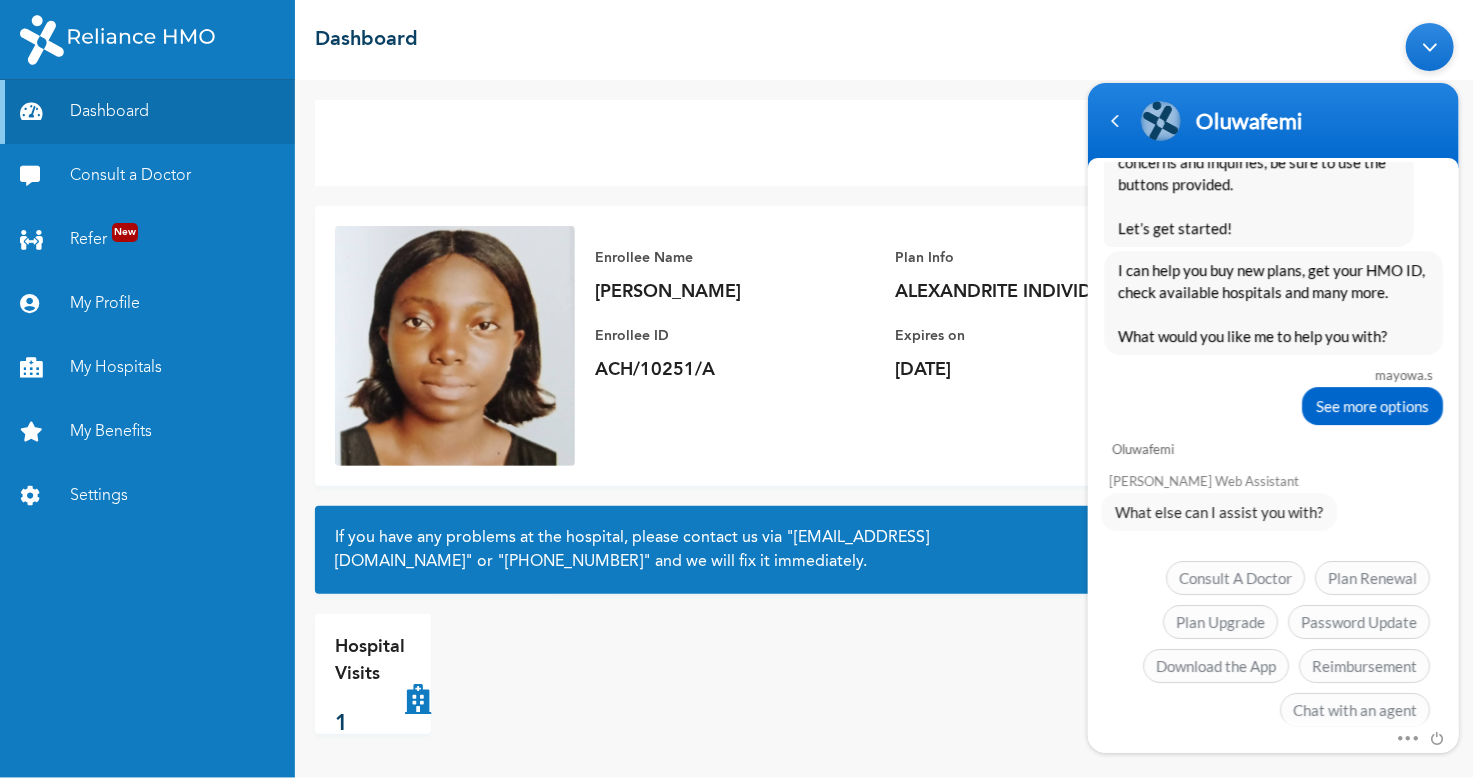 click on "Consult A Doctor Plan Renewal Plan Upgrade Password Update Download the App Reimbursement Chat with an agent" at bounding box center [1269, 649] 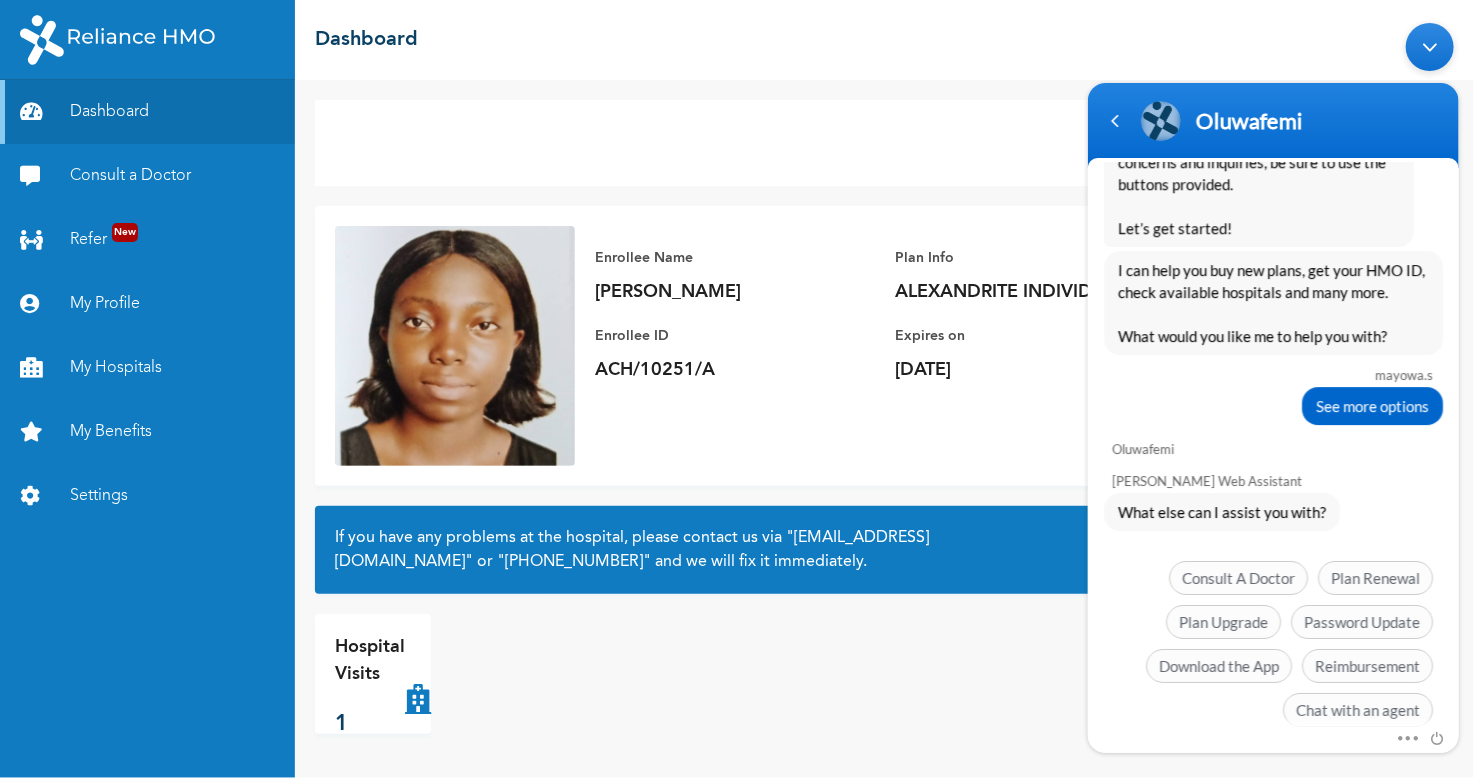 click on "Oluwafemi" at bounding box center [1142, 449] 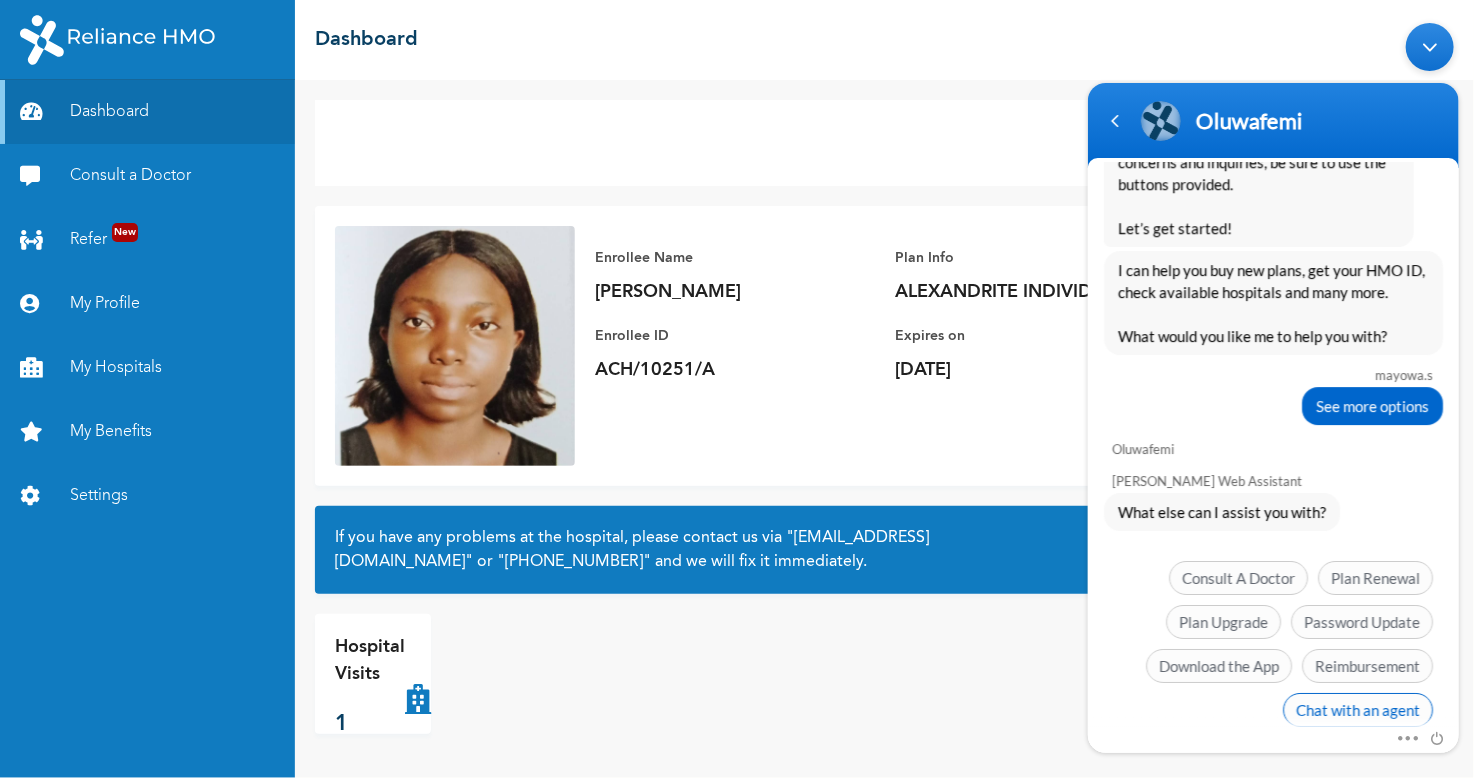 click on "Chat with an agent" at bounding box center (1357, 710) 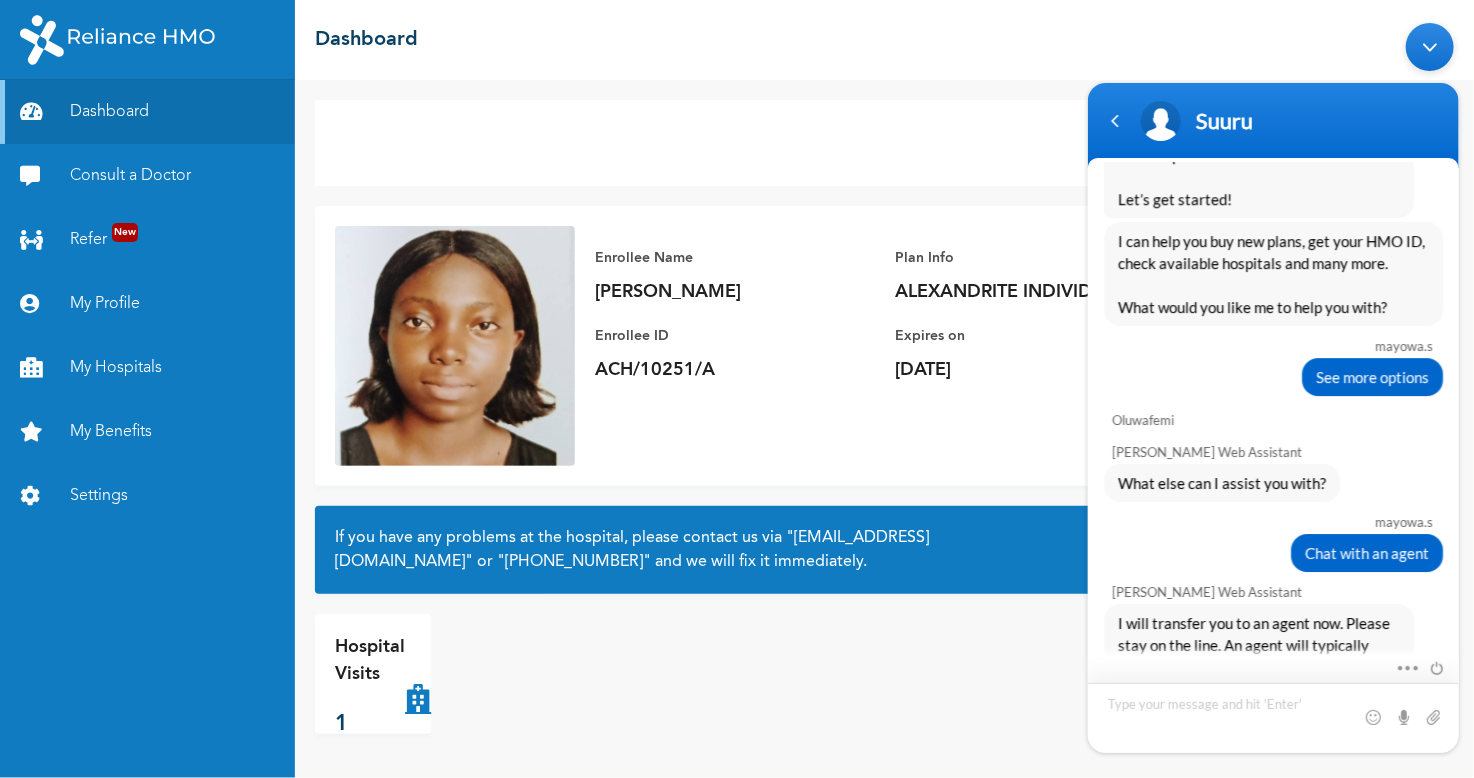 scroll, scrollTop: 3430, scrollLeft: 0, axis: vertical 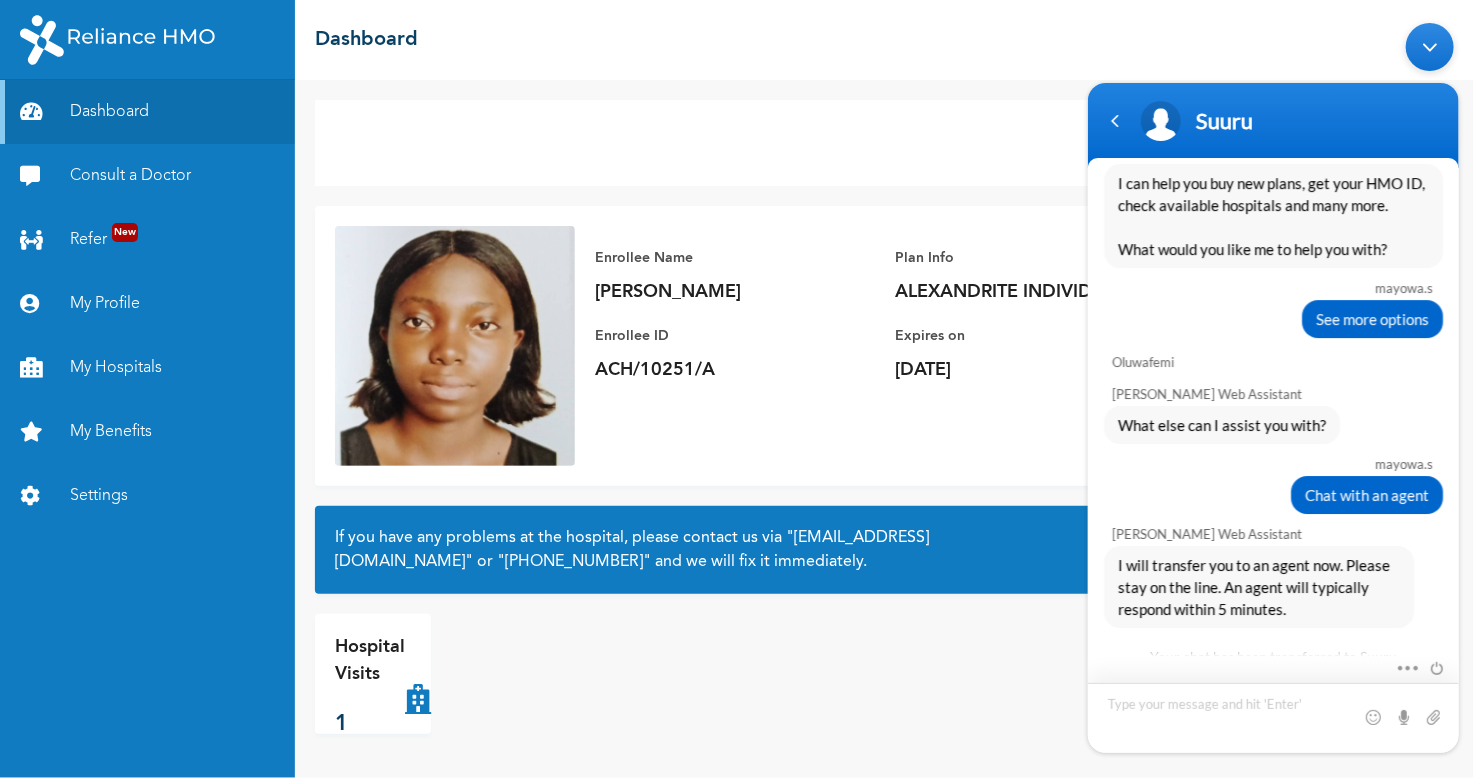 click at bounding box center [1272, 718] 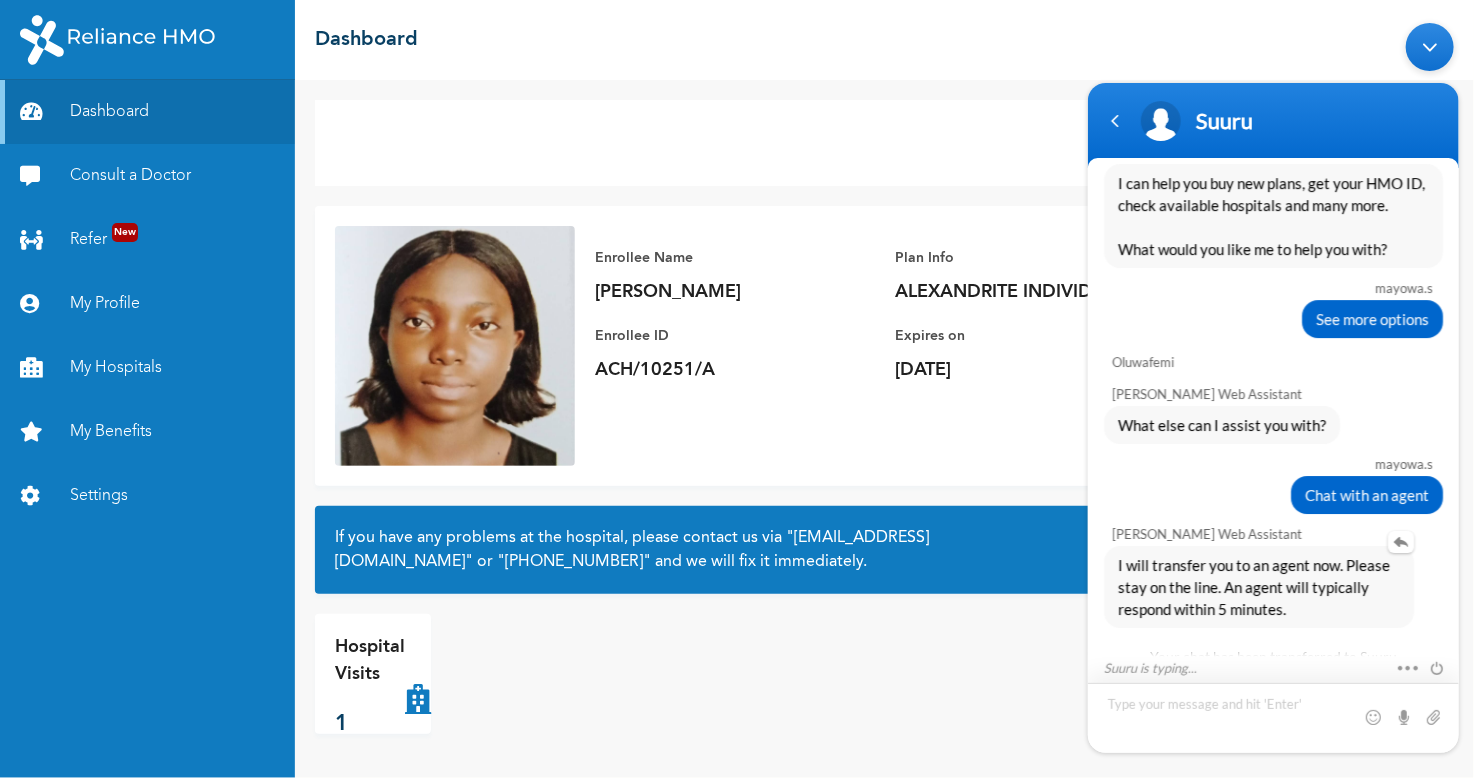 scroll, scrollTop: 3631, scrollLeft: 0, axis: vertical 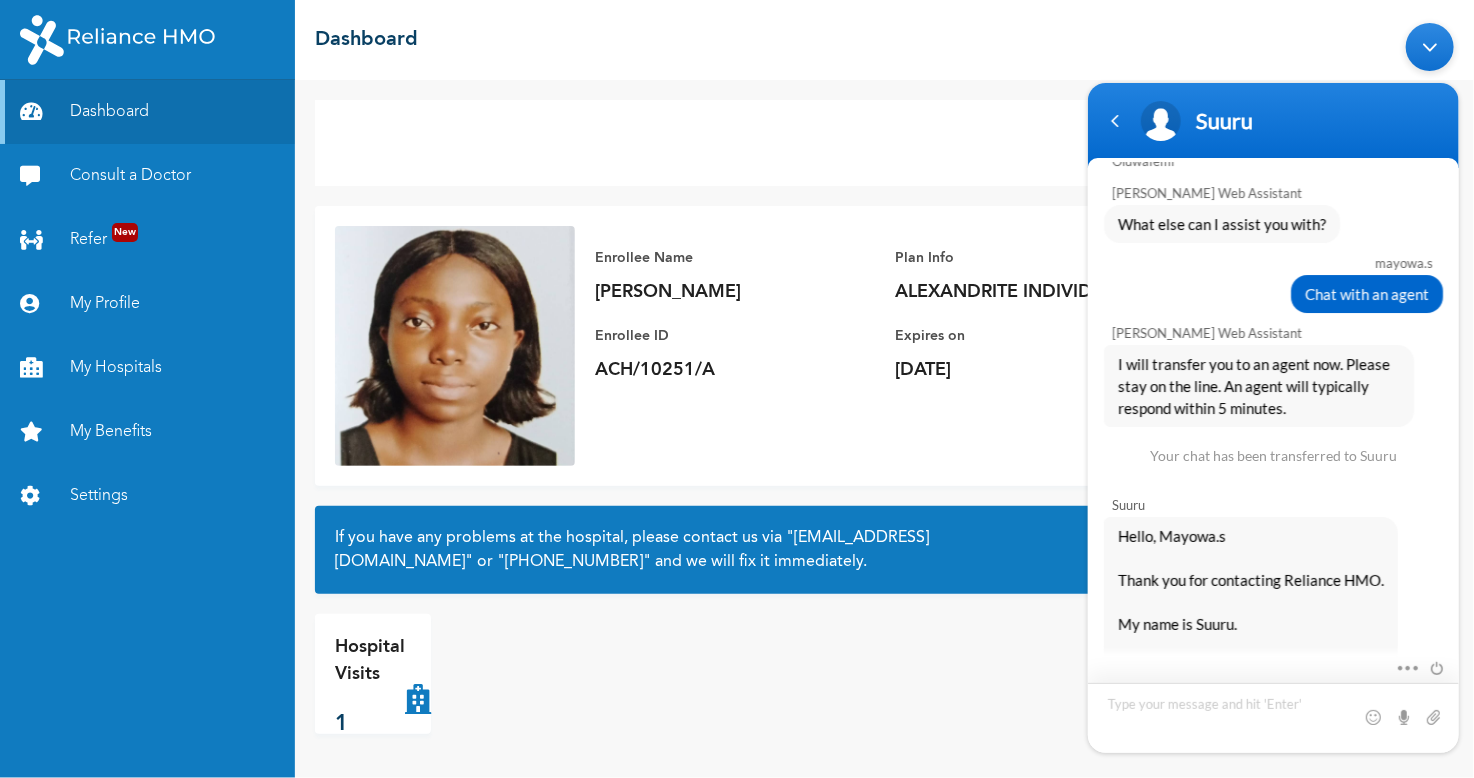 click at bounding box center (1272, 718) 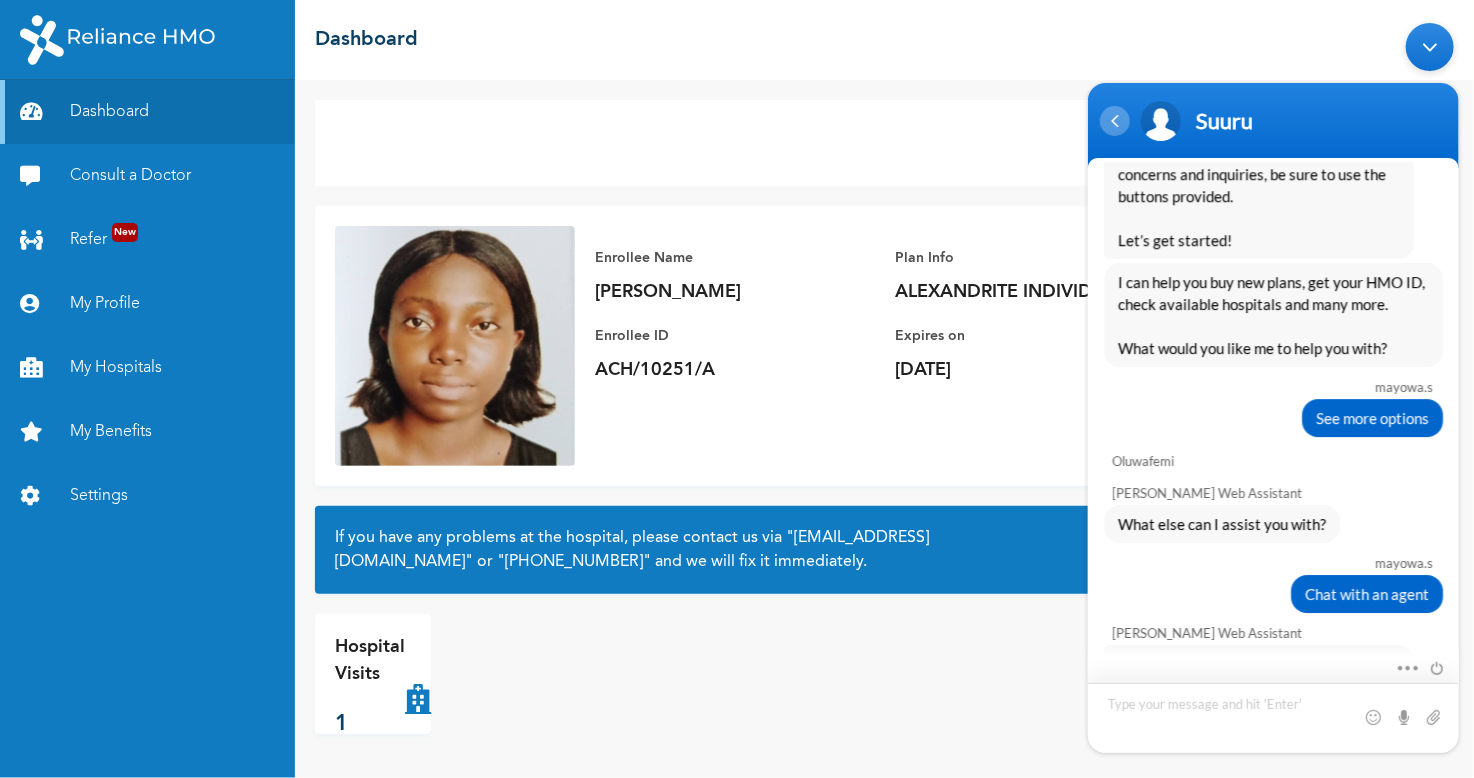 click at bounding box center [1114, 121] 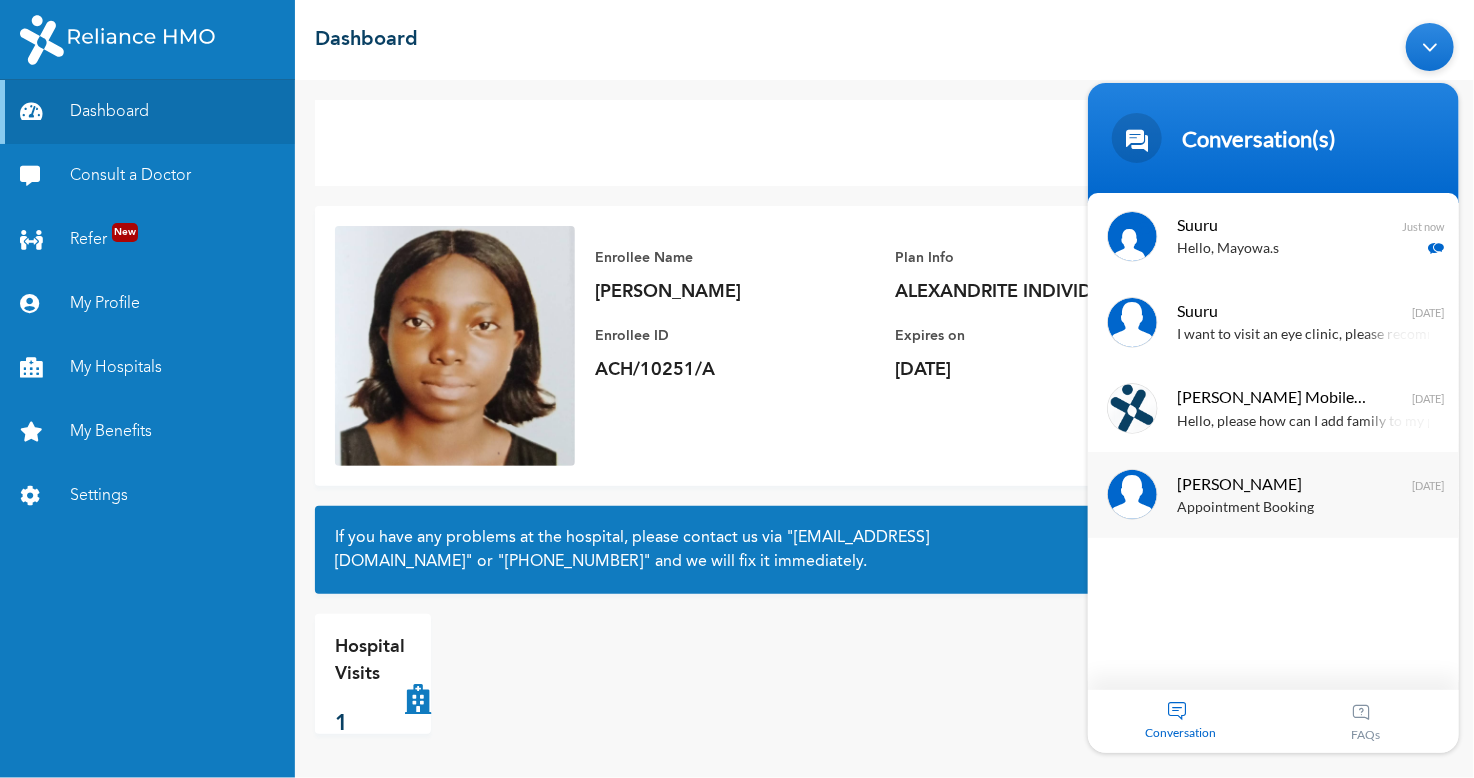 click on "Appointment Booking" at bounding box center (1302, 335) 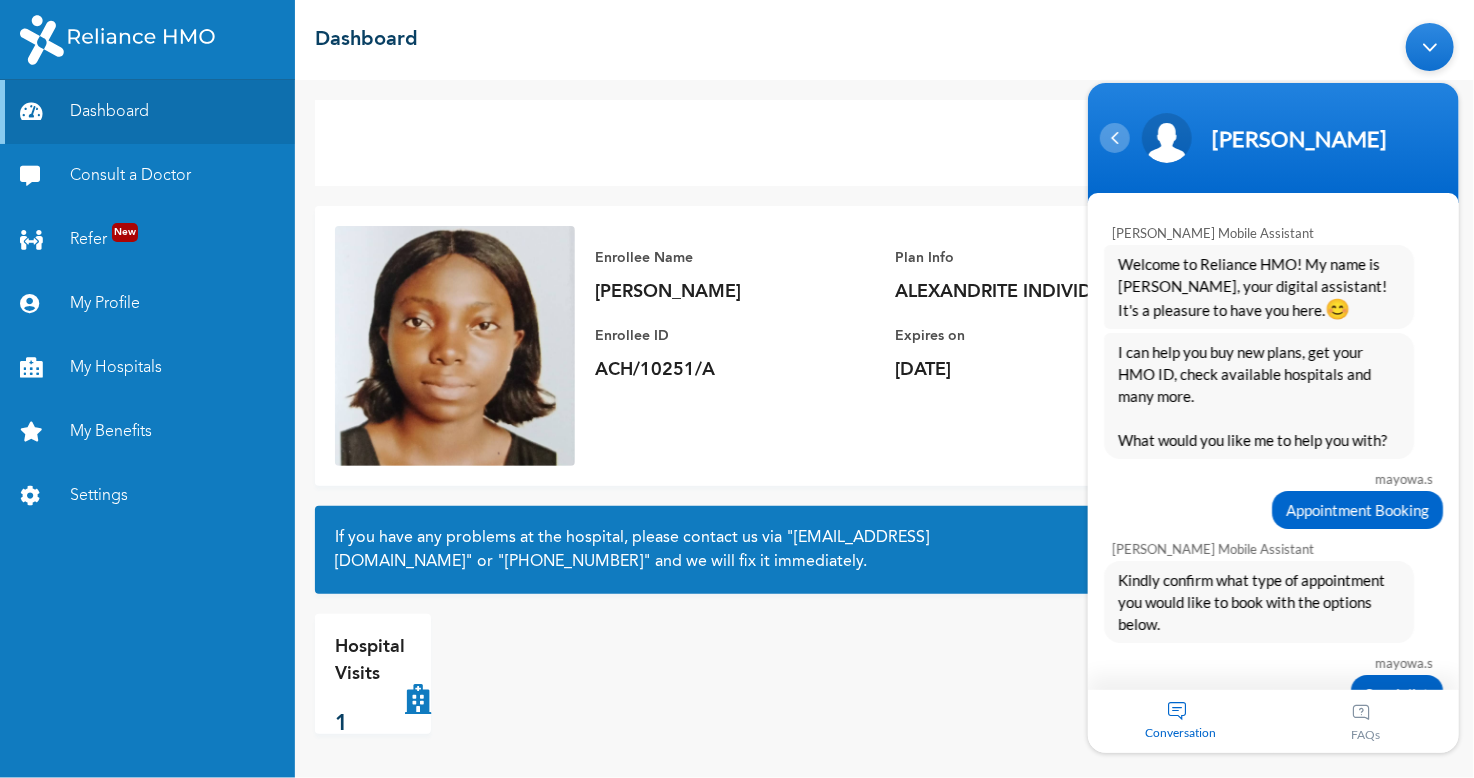 click at bounding box center [1114, 138] 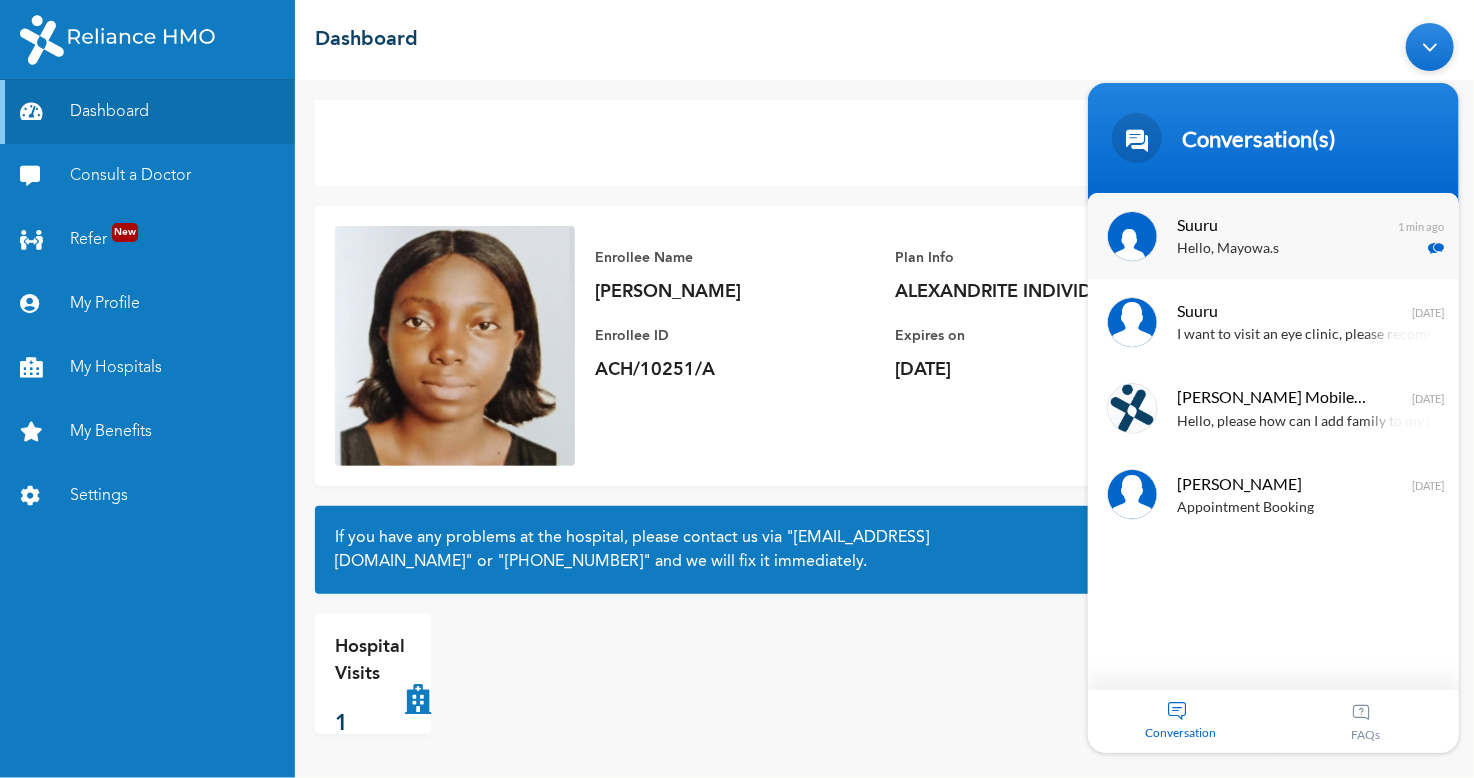 click on "Suuru" at bounding box center [1270, 224] 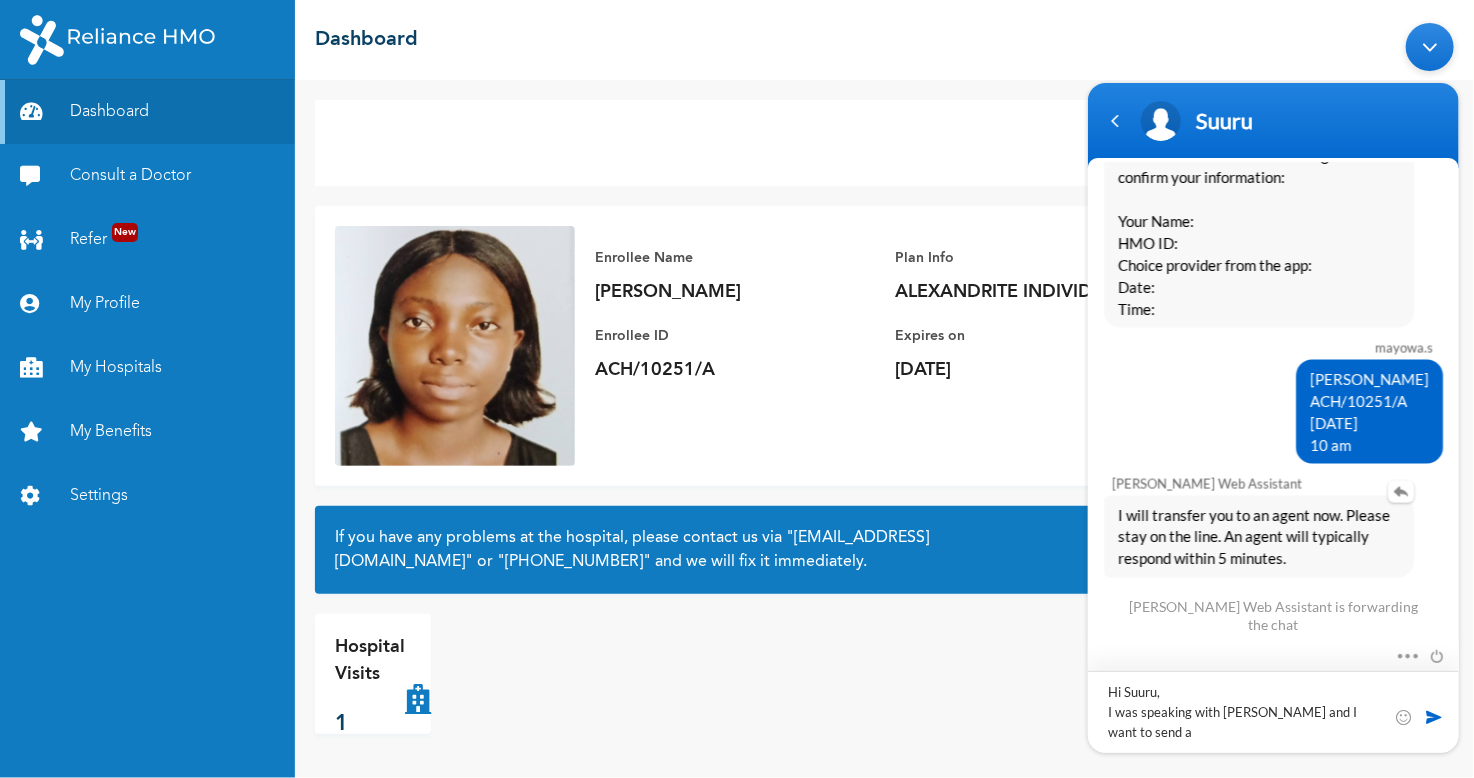 scroll, scrollTop: 1510, scrollLeft: 0, axis: vertical 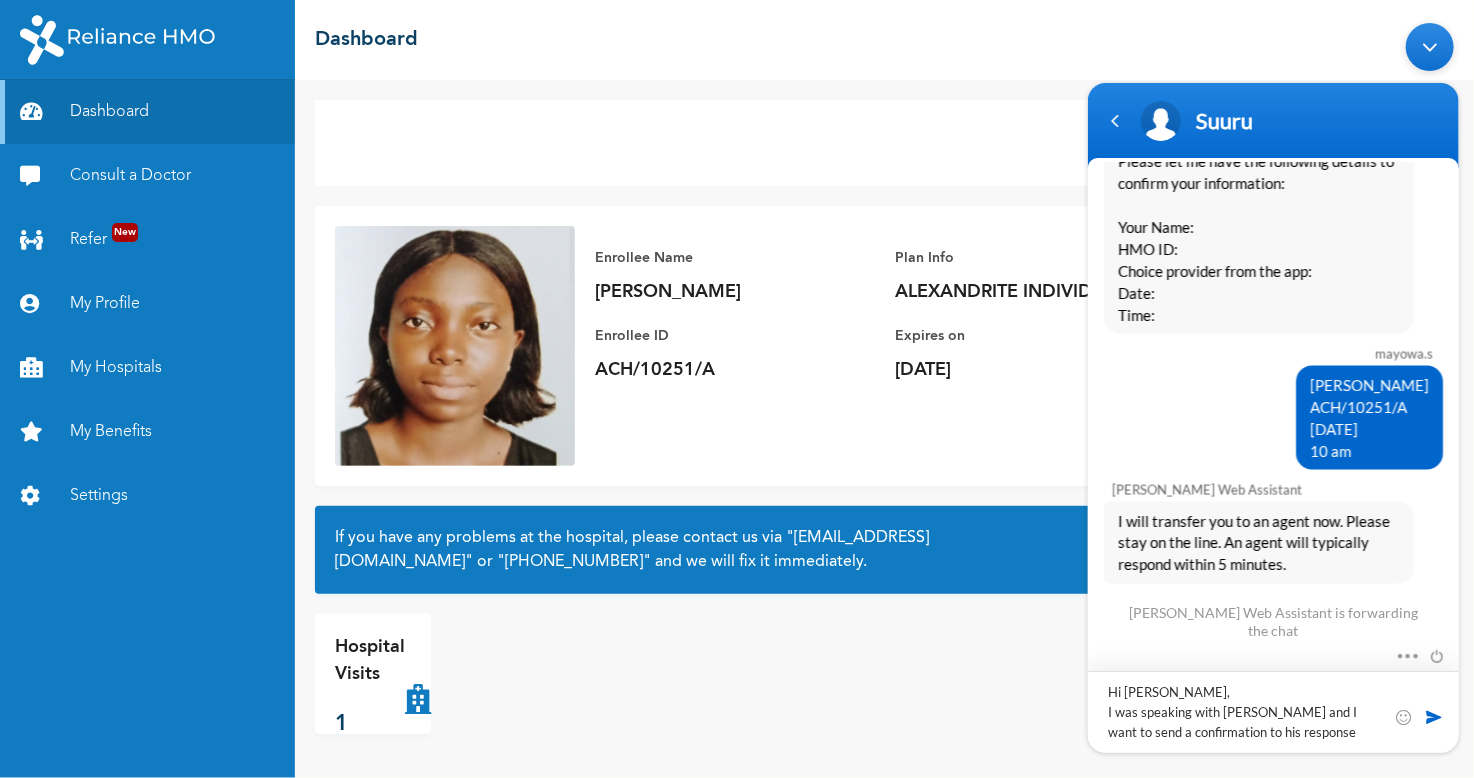 click on "Hi [PERSON_NAME],
I was speaking with [PERSON_NAME] and I want to send a confirmation to his response" at bounding box center [1077, 13] 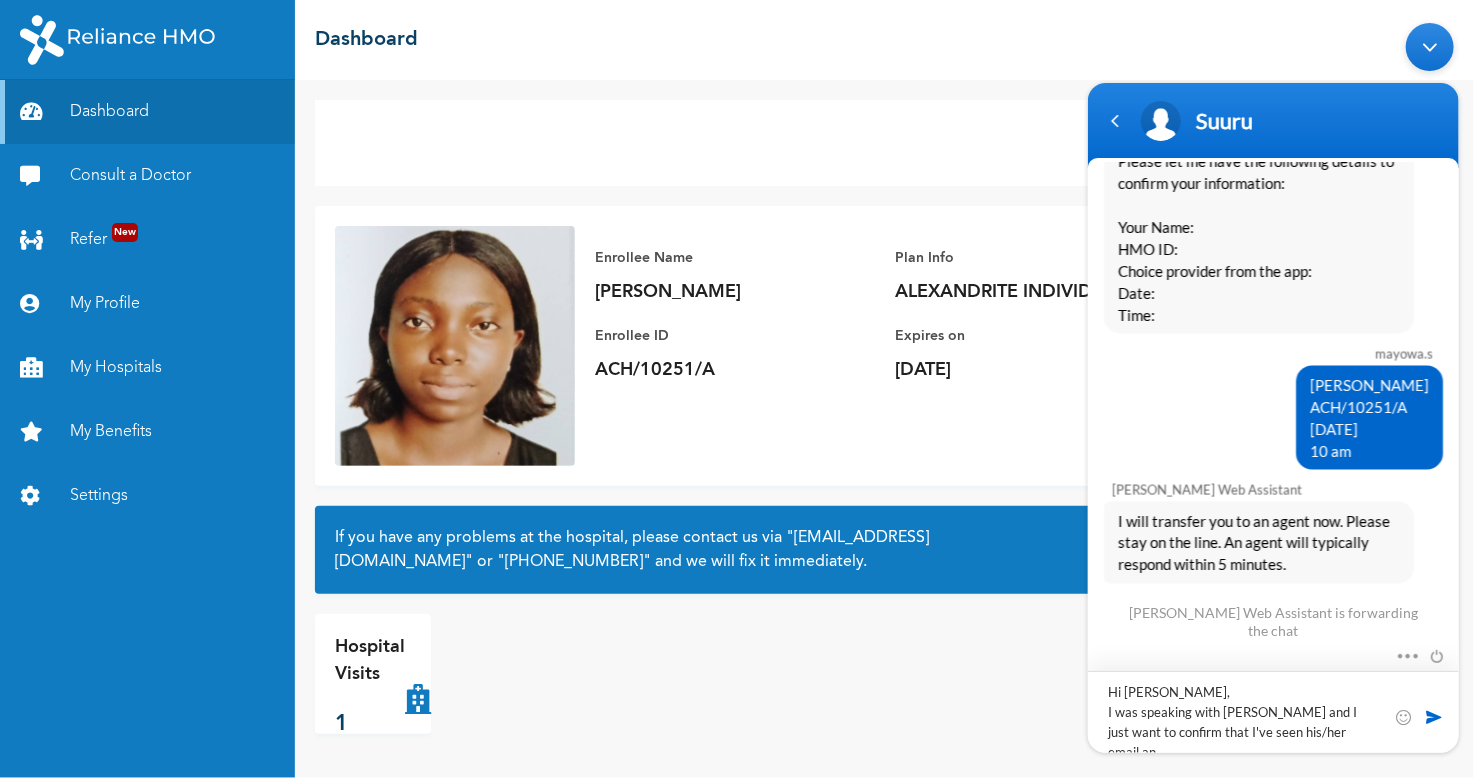 scroll, scrollTop: 0, scrollLeft: 0, axis: both 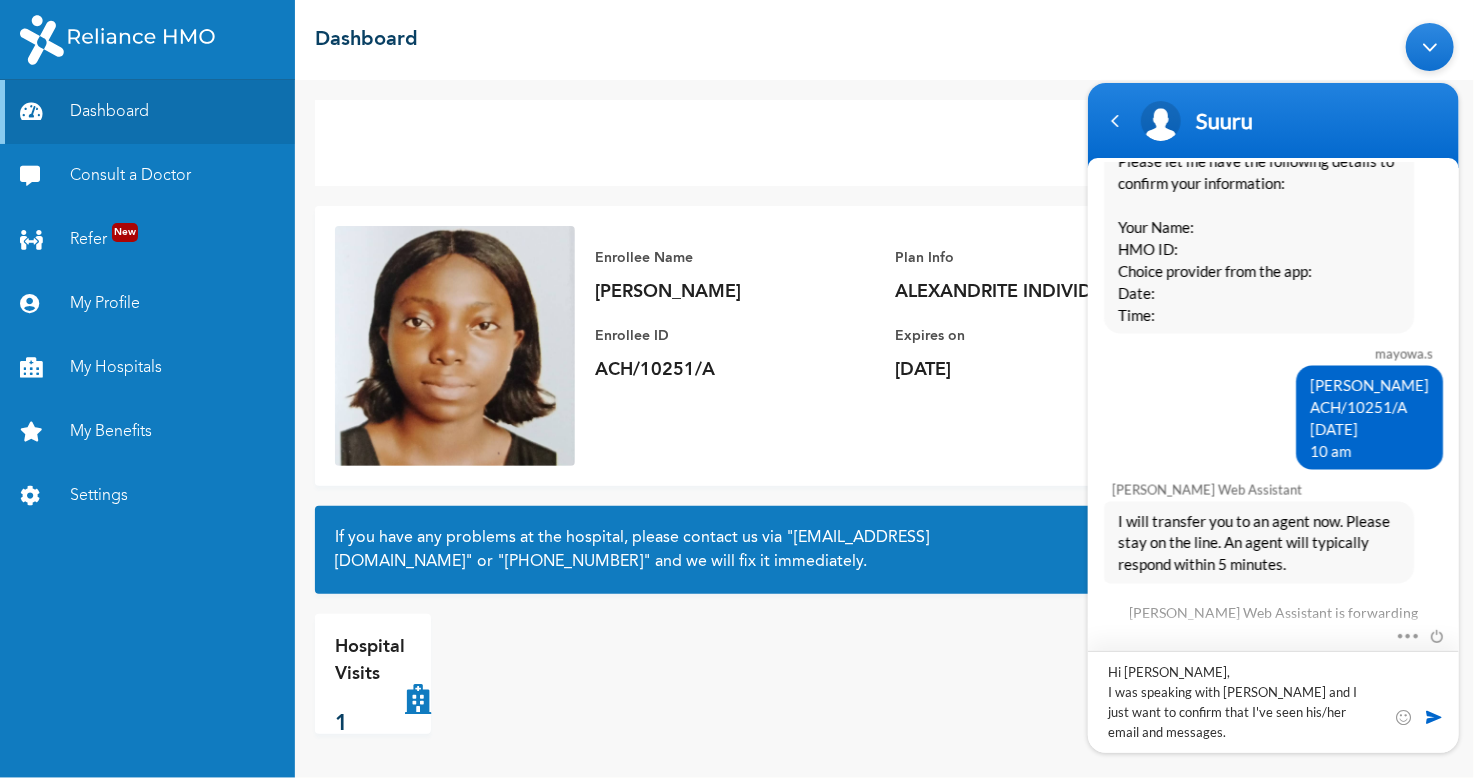 click on "Hi [PERSON_NAME],
I was speaking with [PERSON_NAME] and I just want to confirm that I've seen his/her email and messages." at bounding box center [1077, 13] 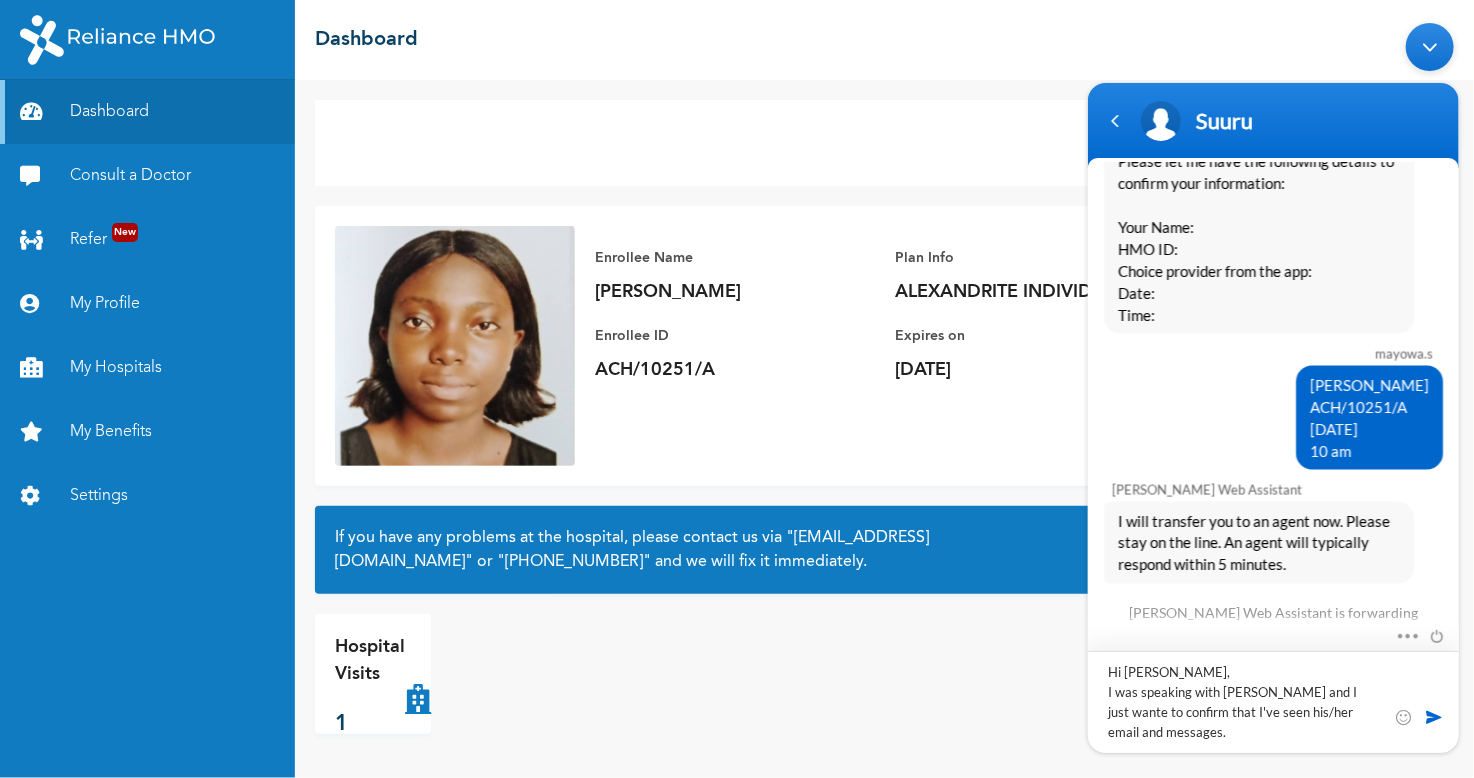 type on "Hi [PERSON_NAME],
I was speaking with [PERSON_NAME] and I just wanted to confirm that I've seen his/her email and messages." 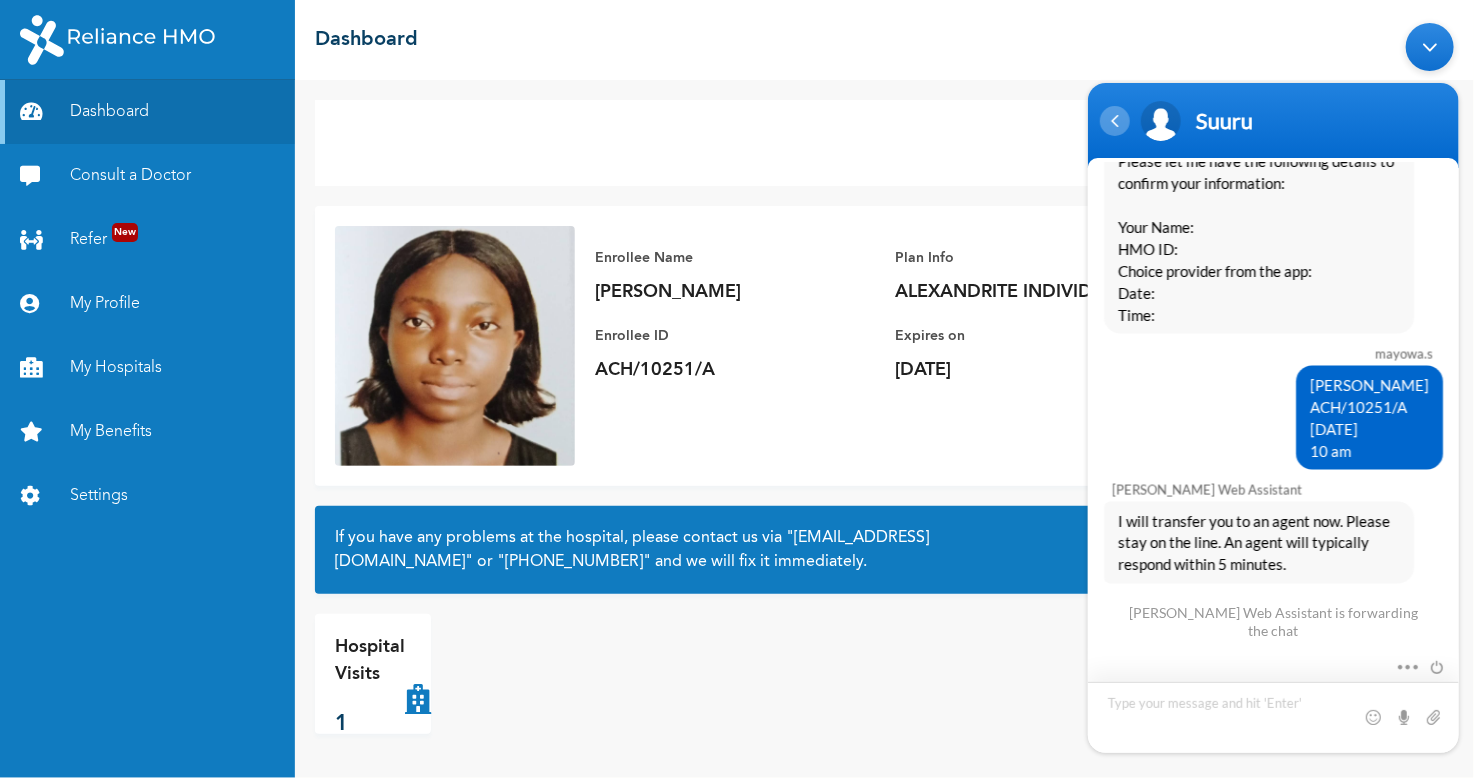 click at bounding box center (1114, 121) 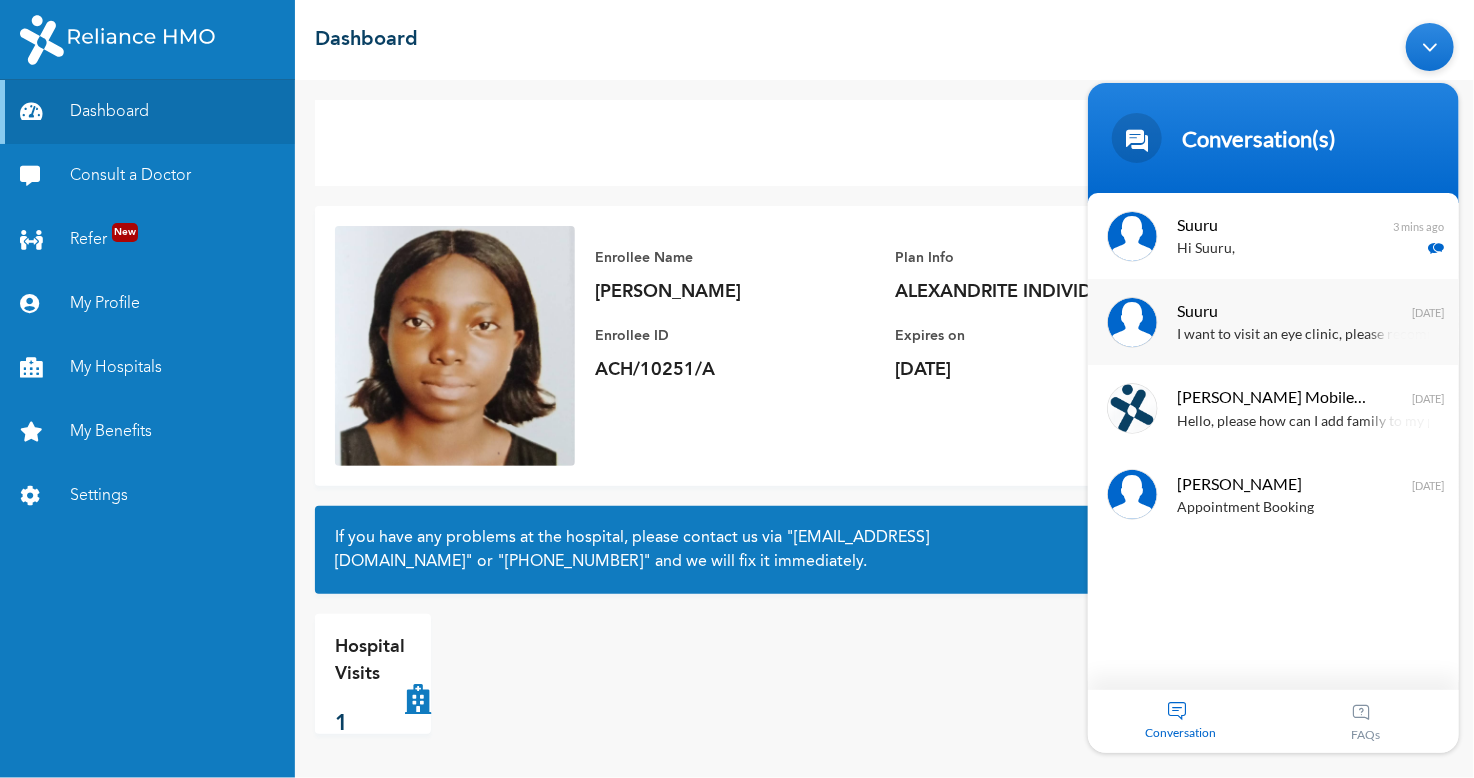 click on "I want to visit an eye clinic, please recommend a reliable and closer one to my location" at bounding box center [1302, 335] 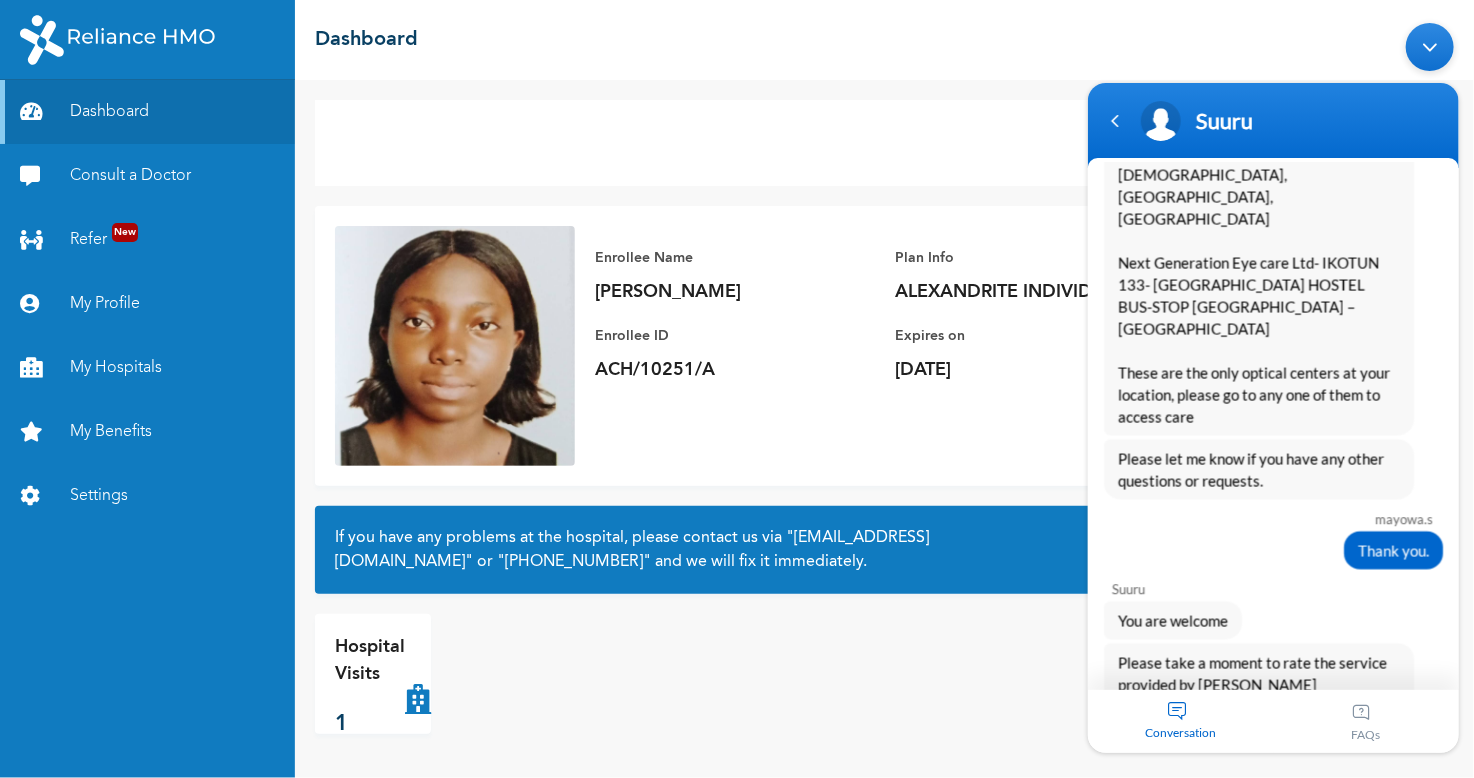 scroll, scrollTop: 2461, scrollLeft: 0, axis: vertical 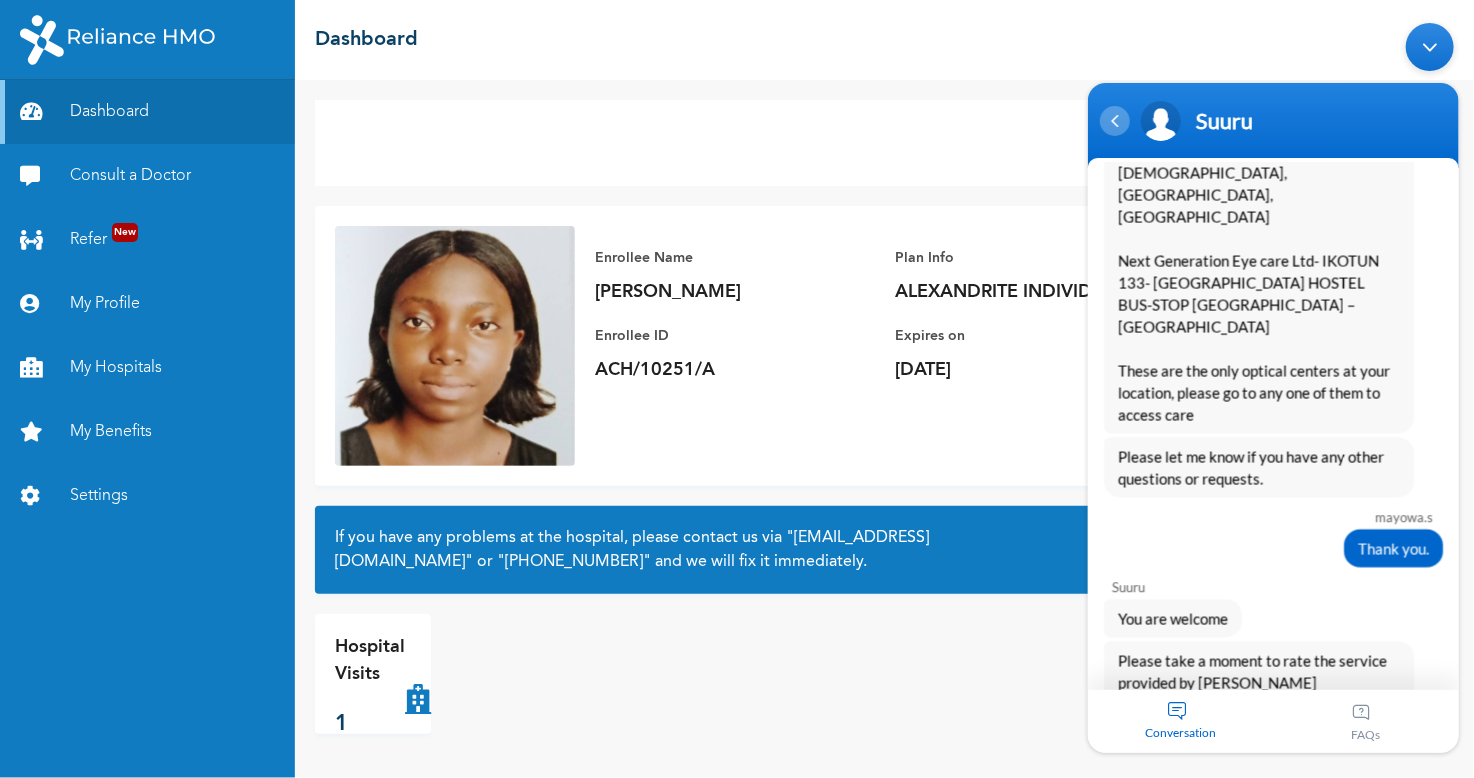 click at bounding box center (1114, 121) 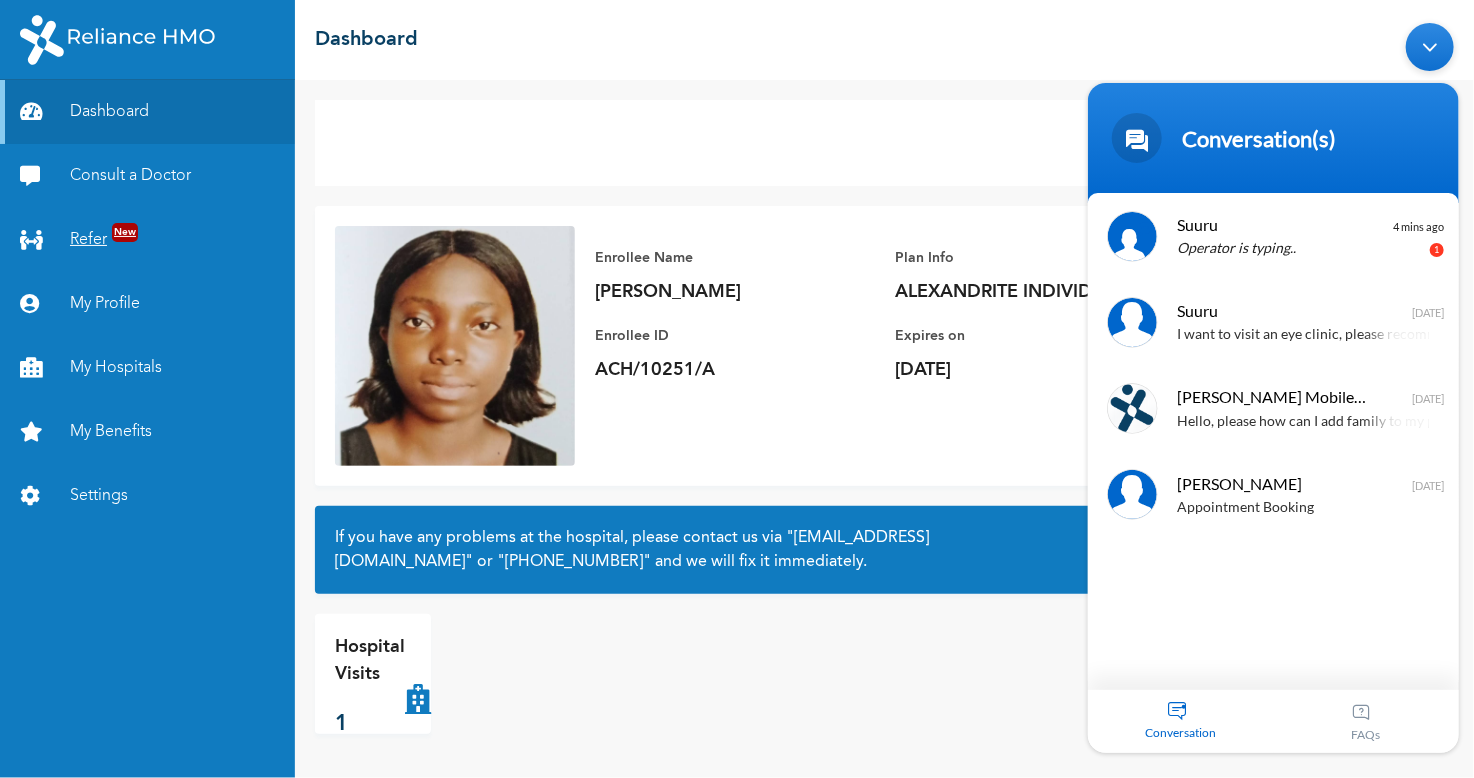 click on "Refer New" at bounding box center (147, 240) 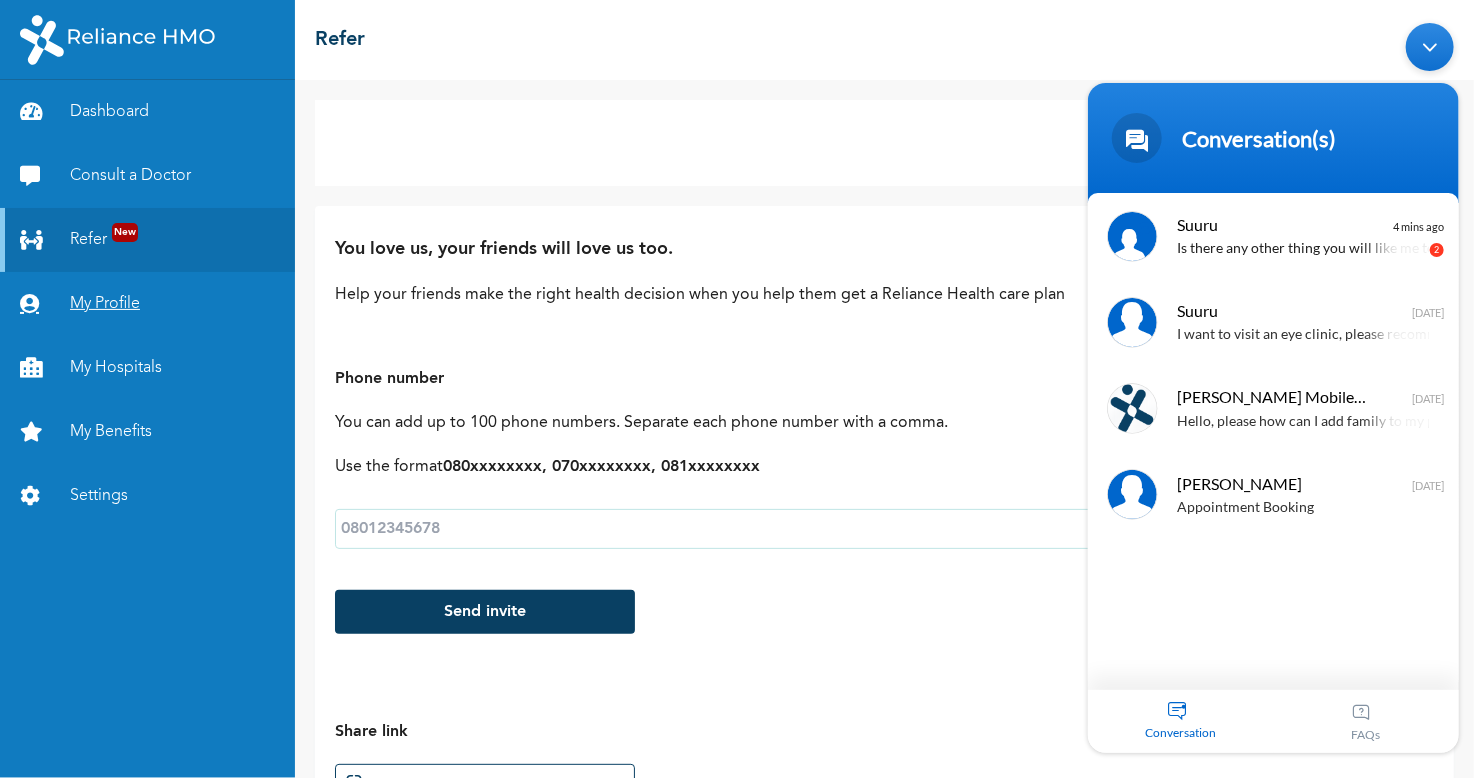 click on "My Profile" at bounding box center [147, 304] 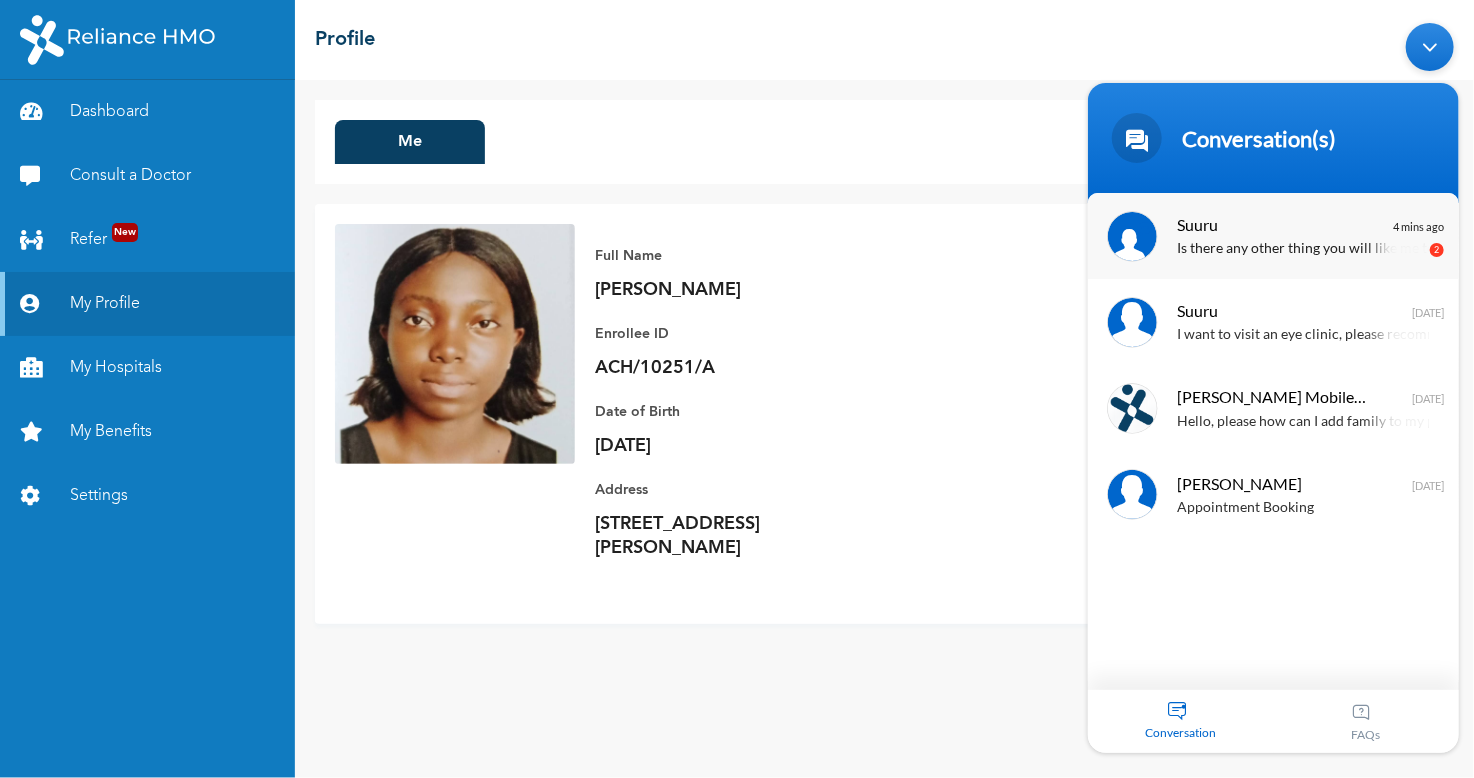 click on "Is there any other thing you will like me to assist you with?" at bounding box center (1302, 249) 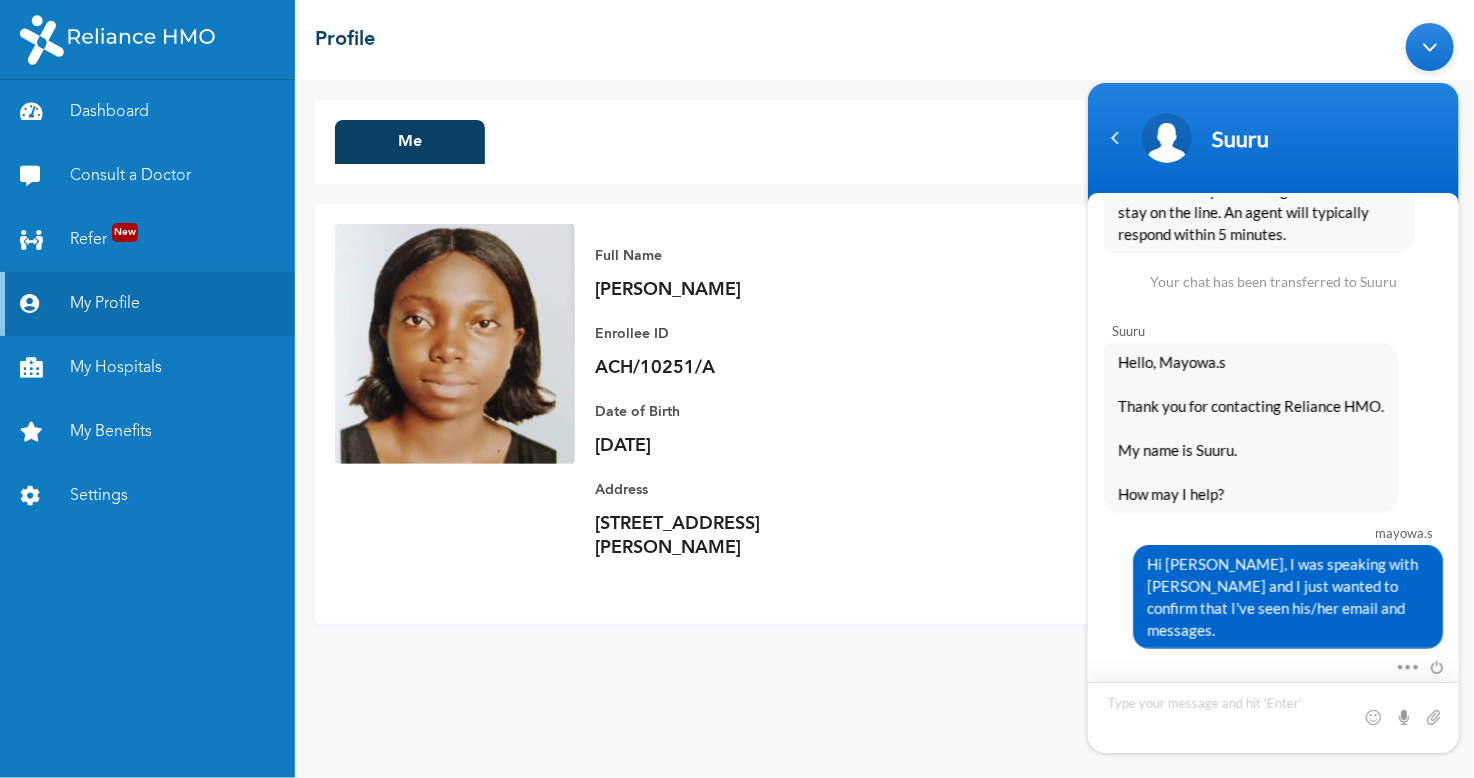 scroll, scrollTop: 3913, scrollLeft: 0, axis: vertical 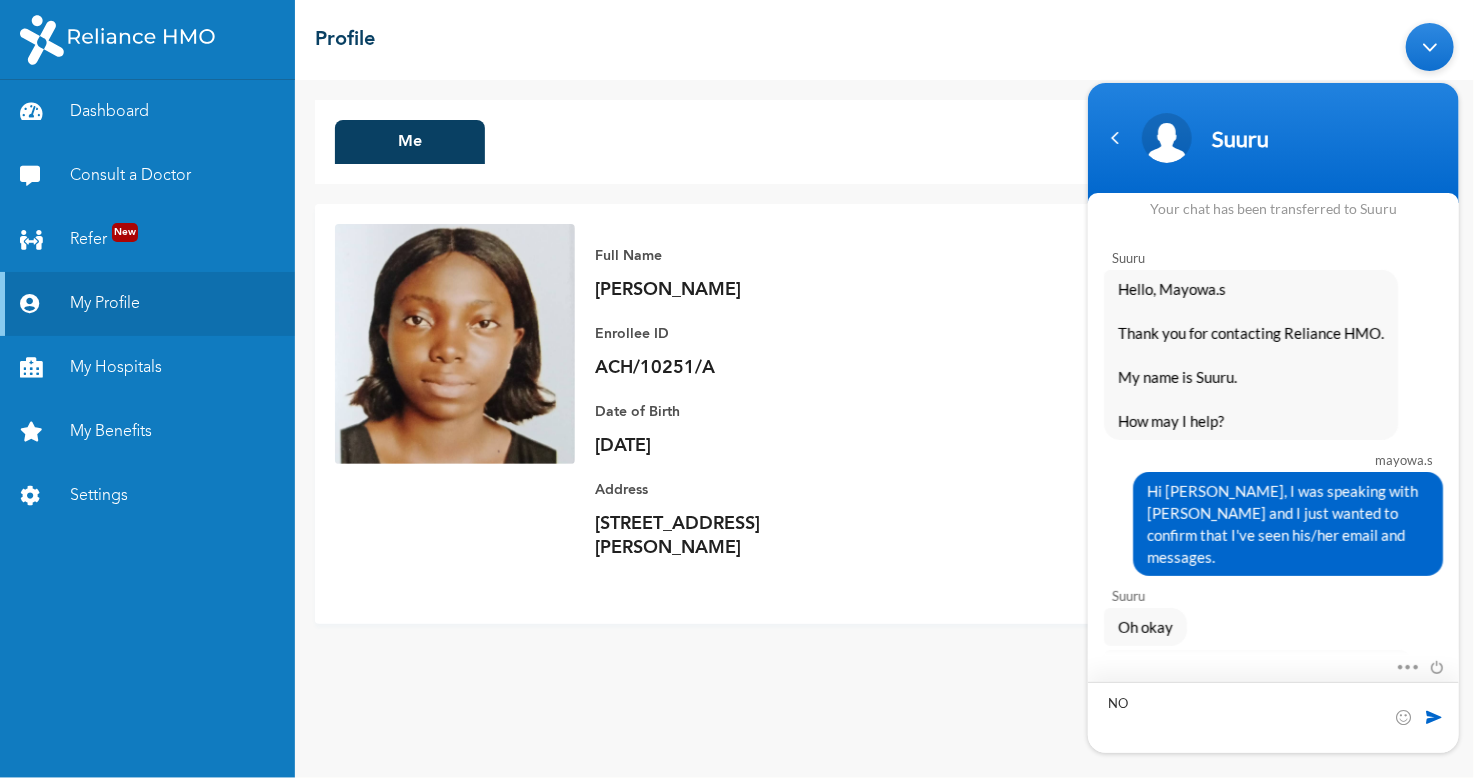 type on "N" 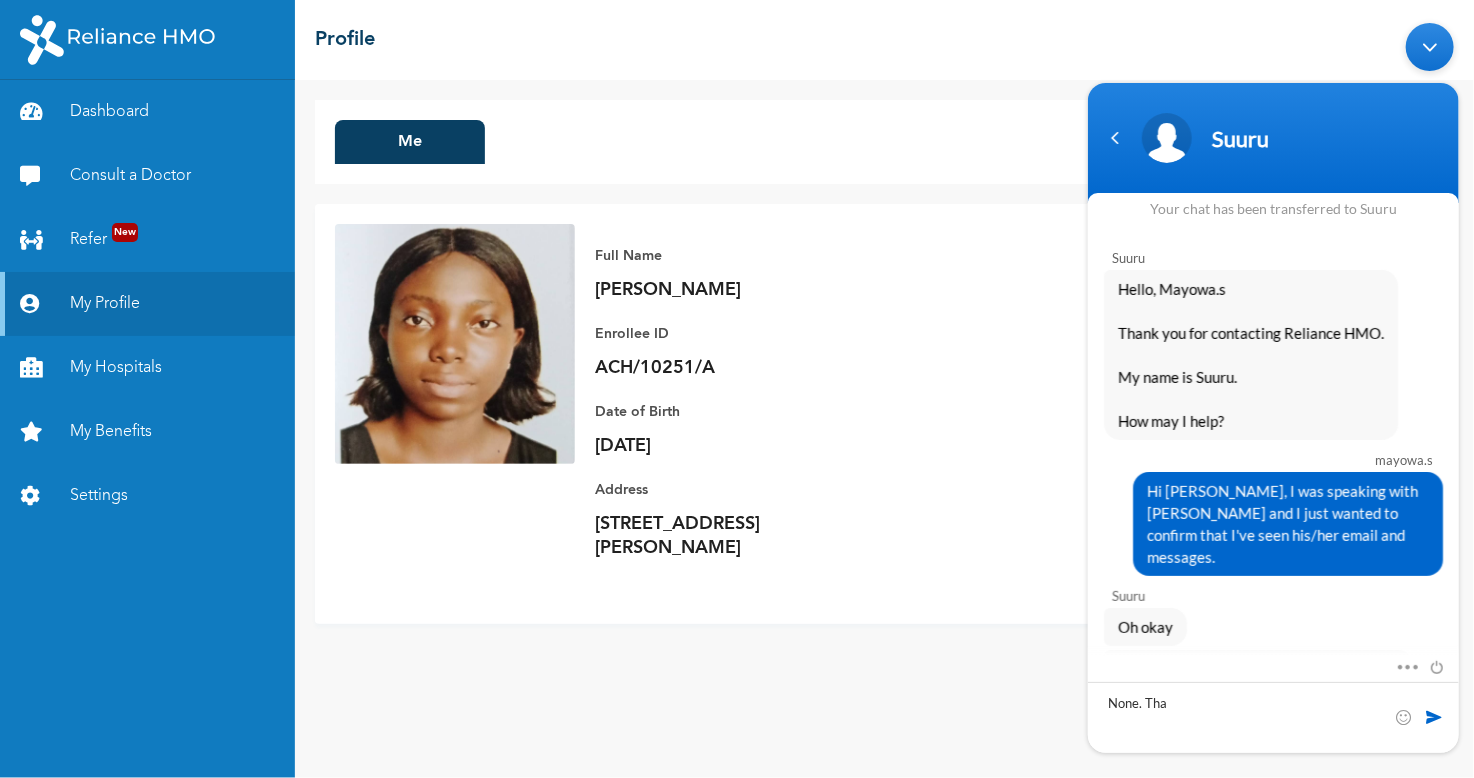 click at bounding box center [1429, 47] 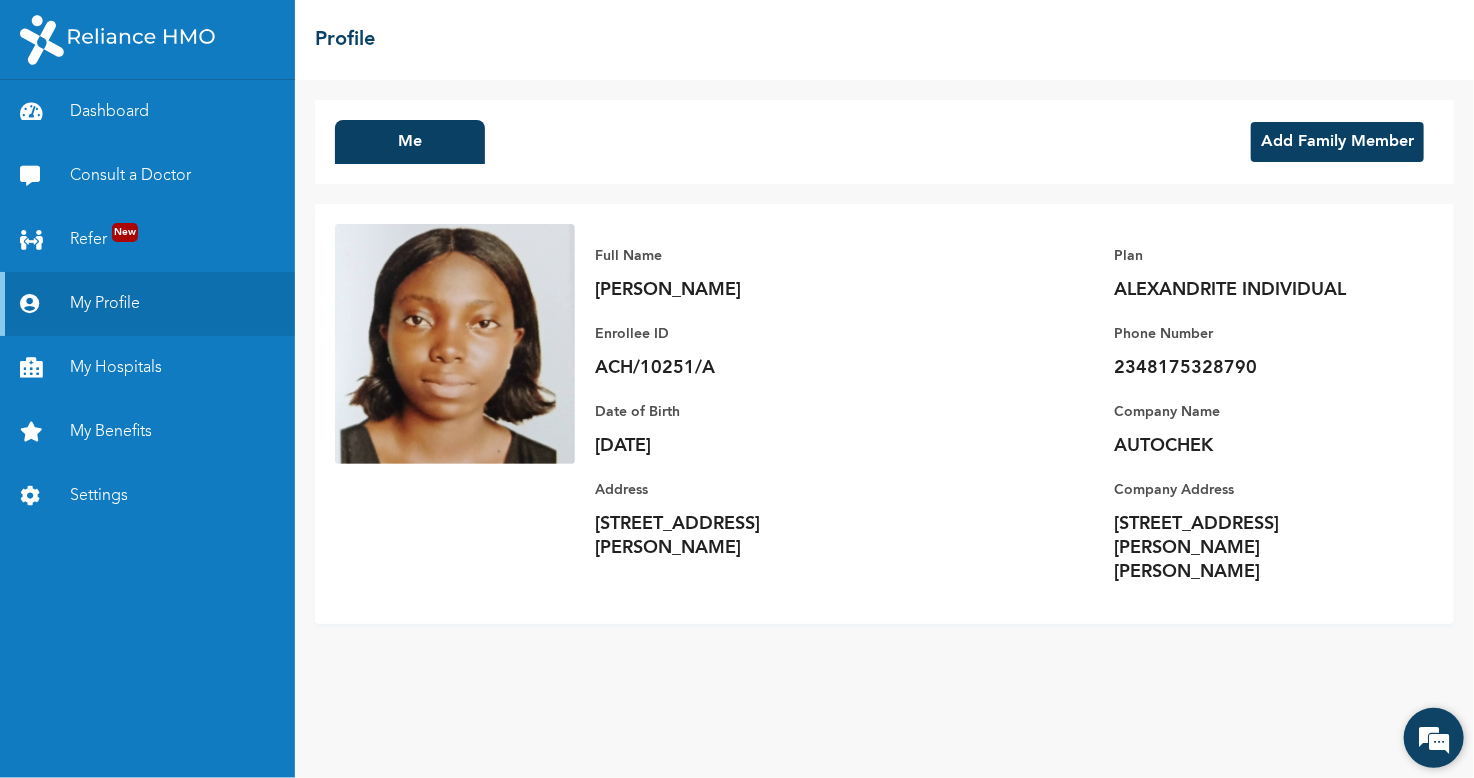 click at bounding box center (1434, 738) 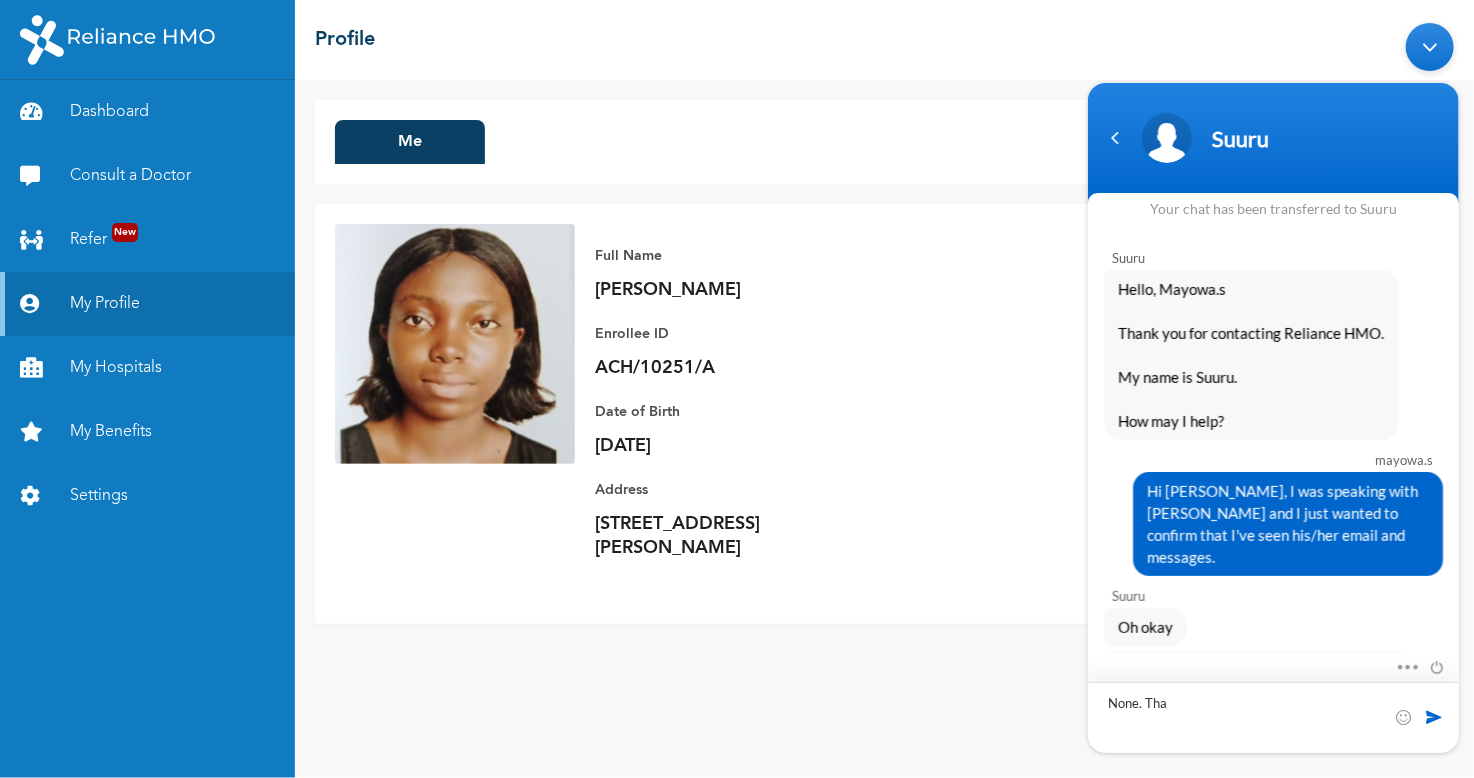 click on "None. Tha" at bounding box center (1077, 13) 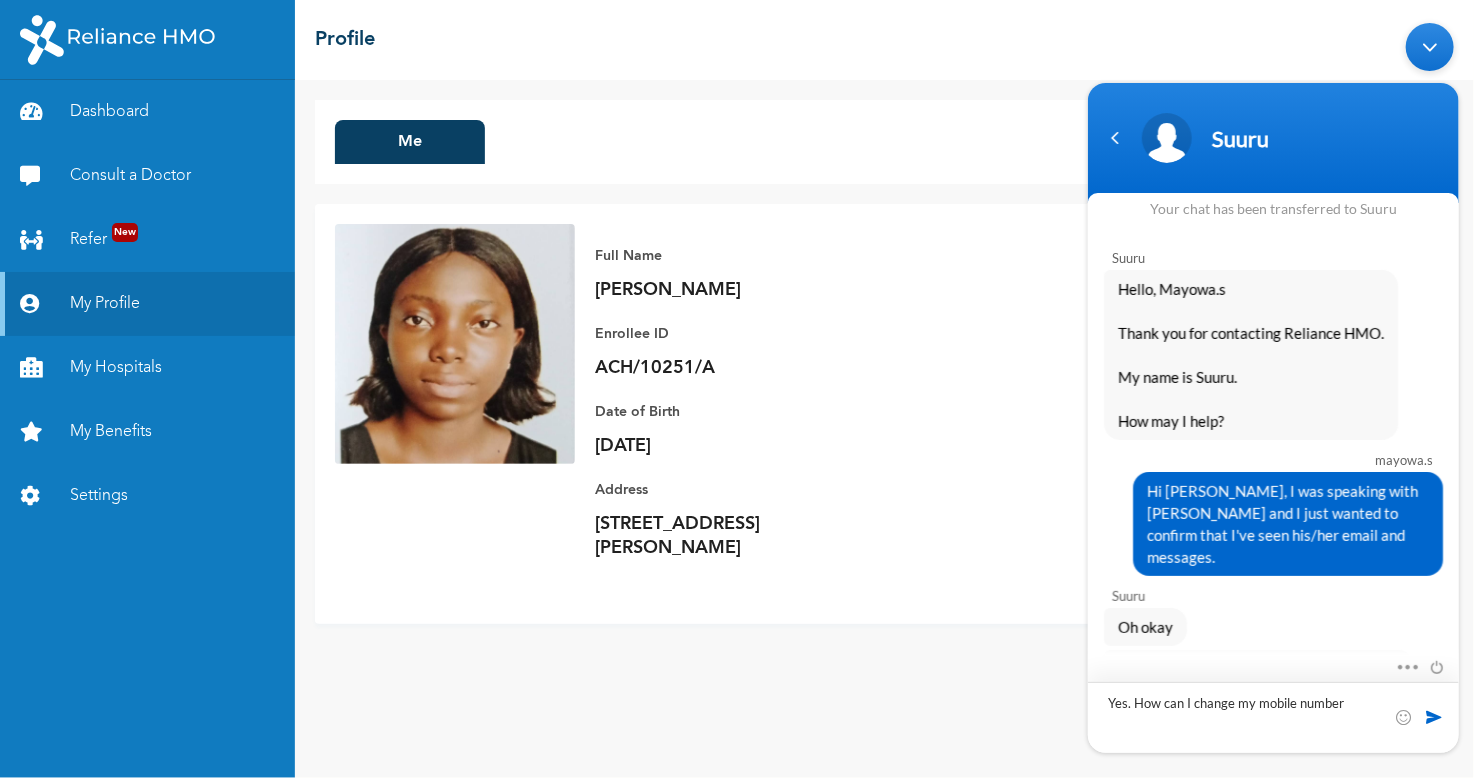 type on "Yes. How can I change my mobile number?" 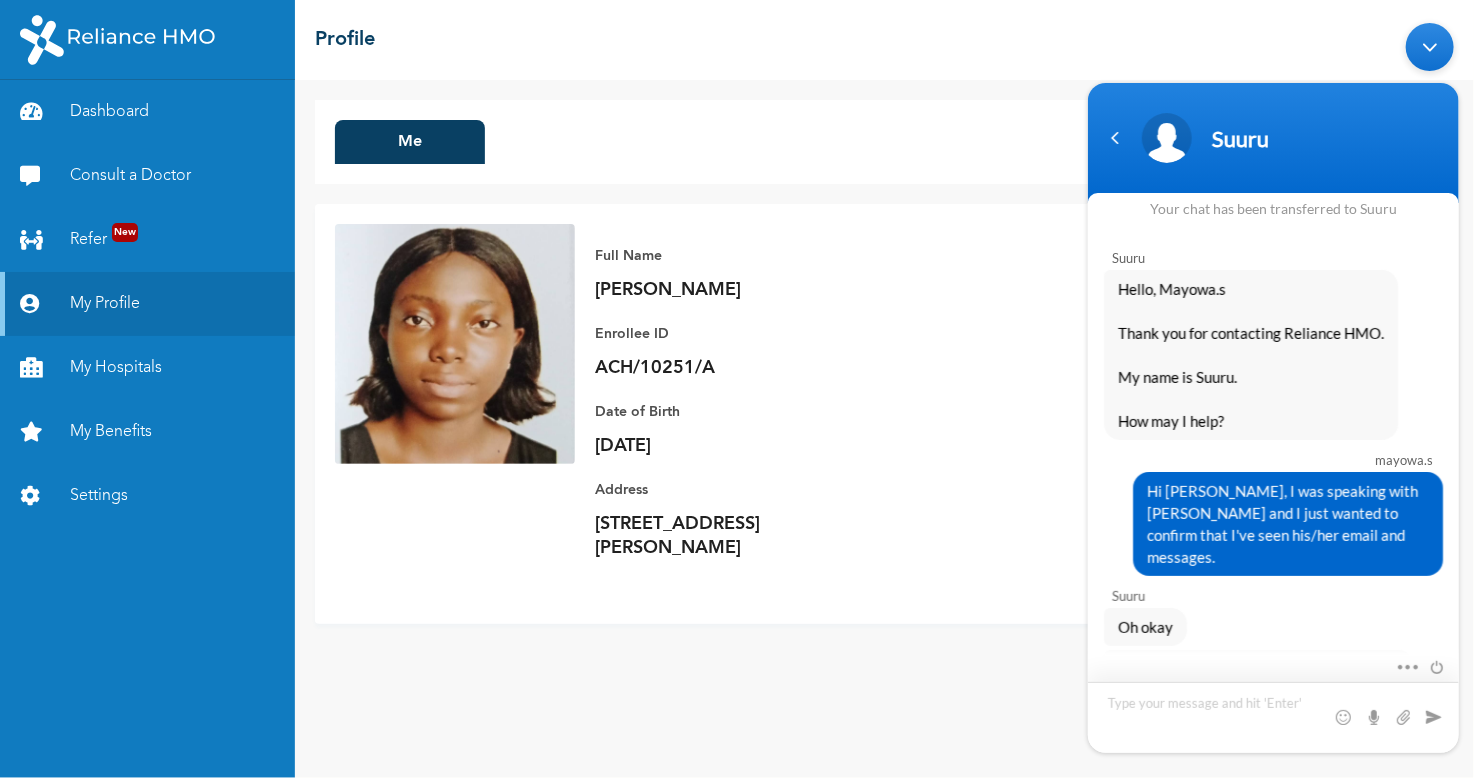 scroll, scrollTop: 3983, scrollLeft: 0, axis: vertical 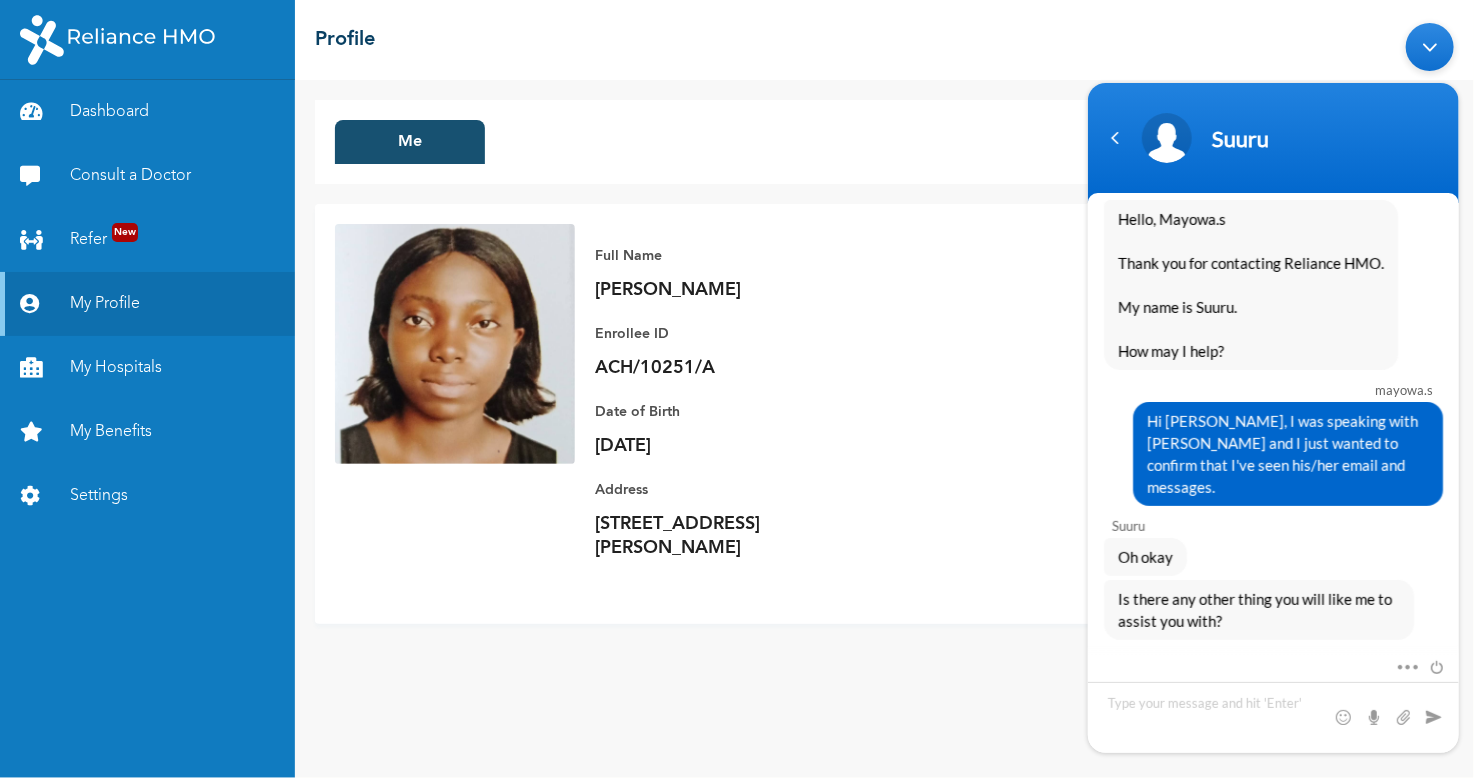 click on "Me" at bounding box center [410, 142] 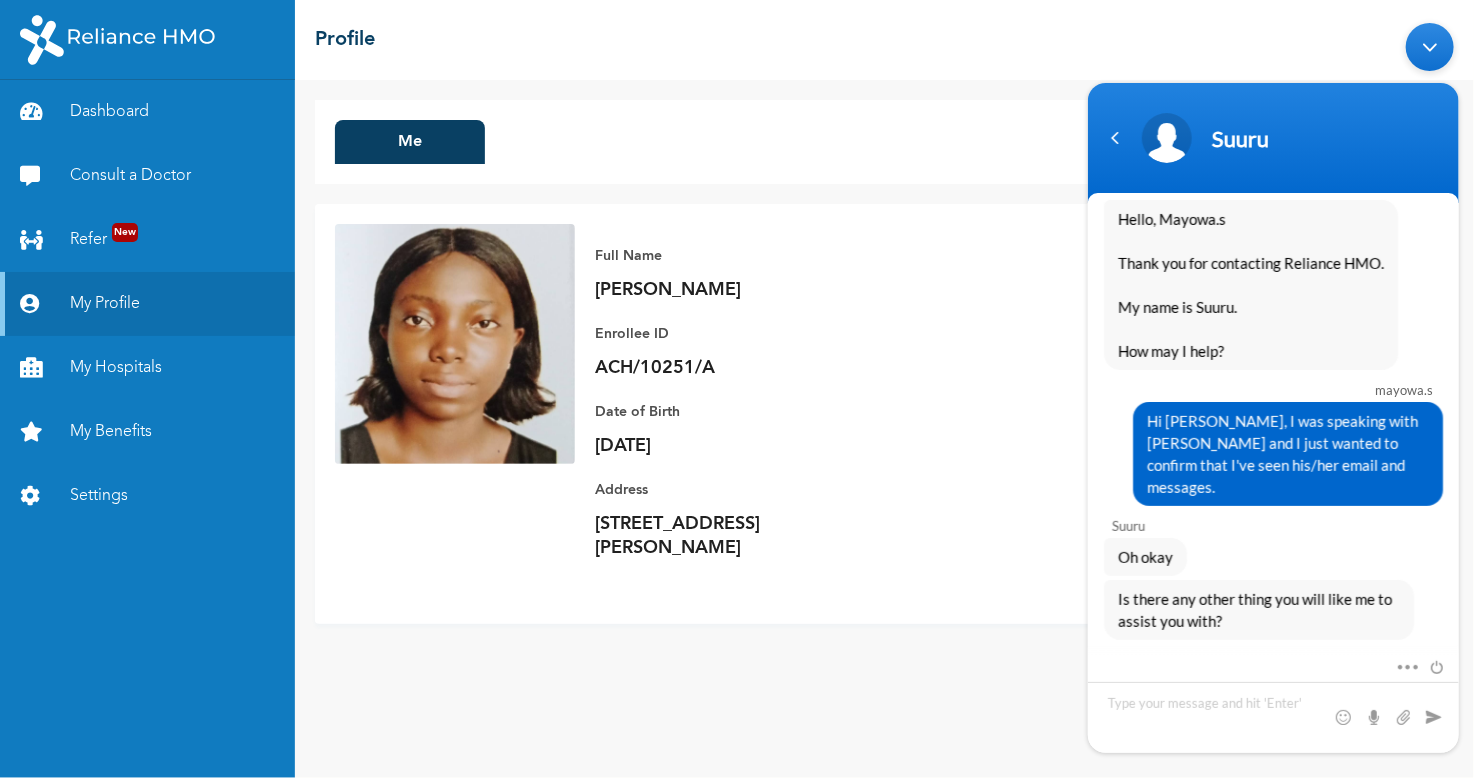 click at bounding box center (1429, 47) 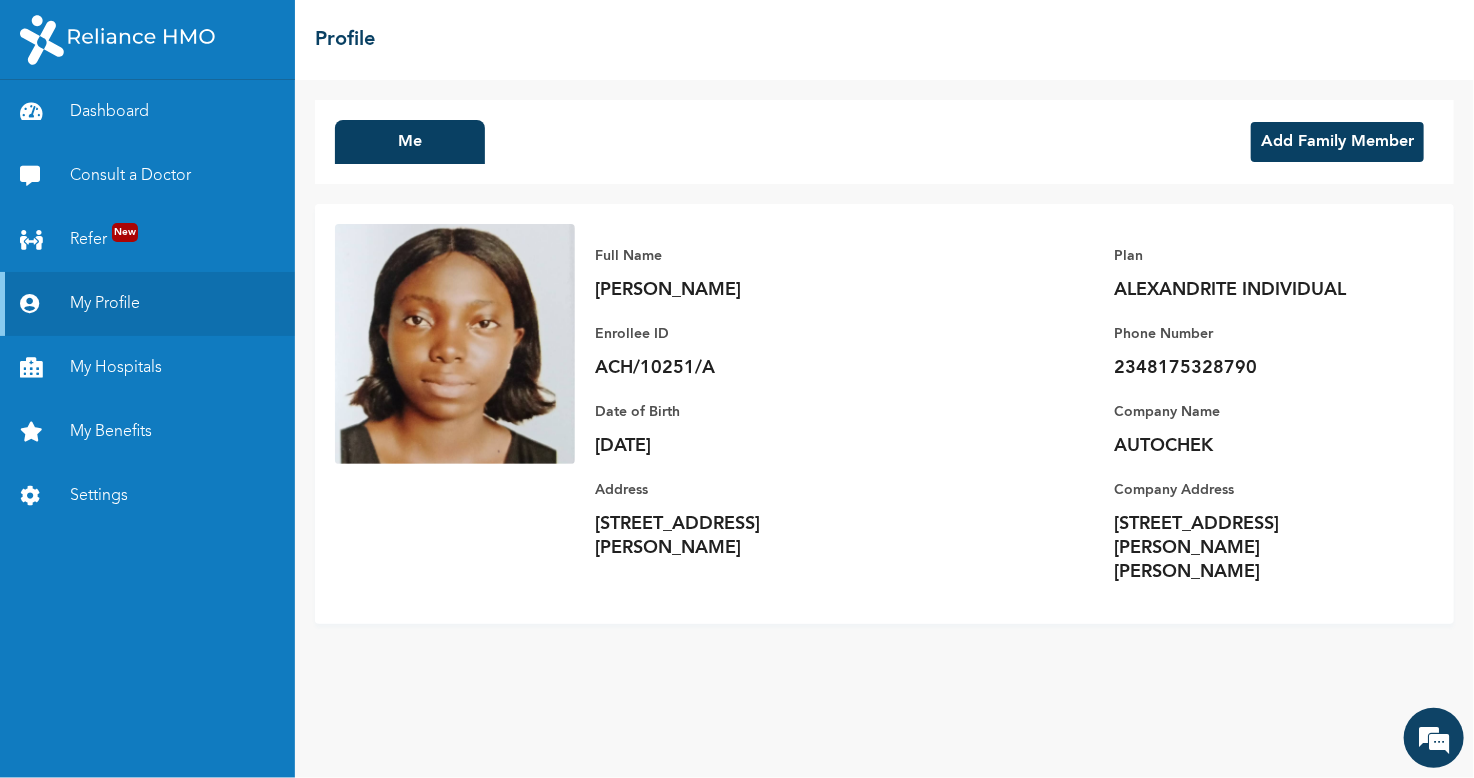 click on "Add Family Member" at bounding box center [1337, 142] 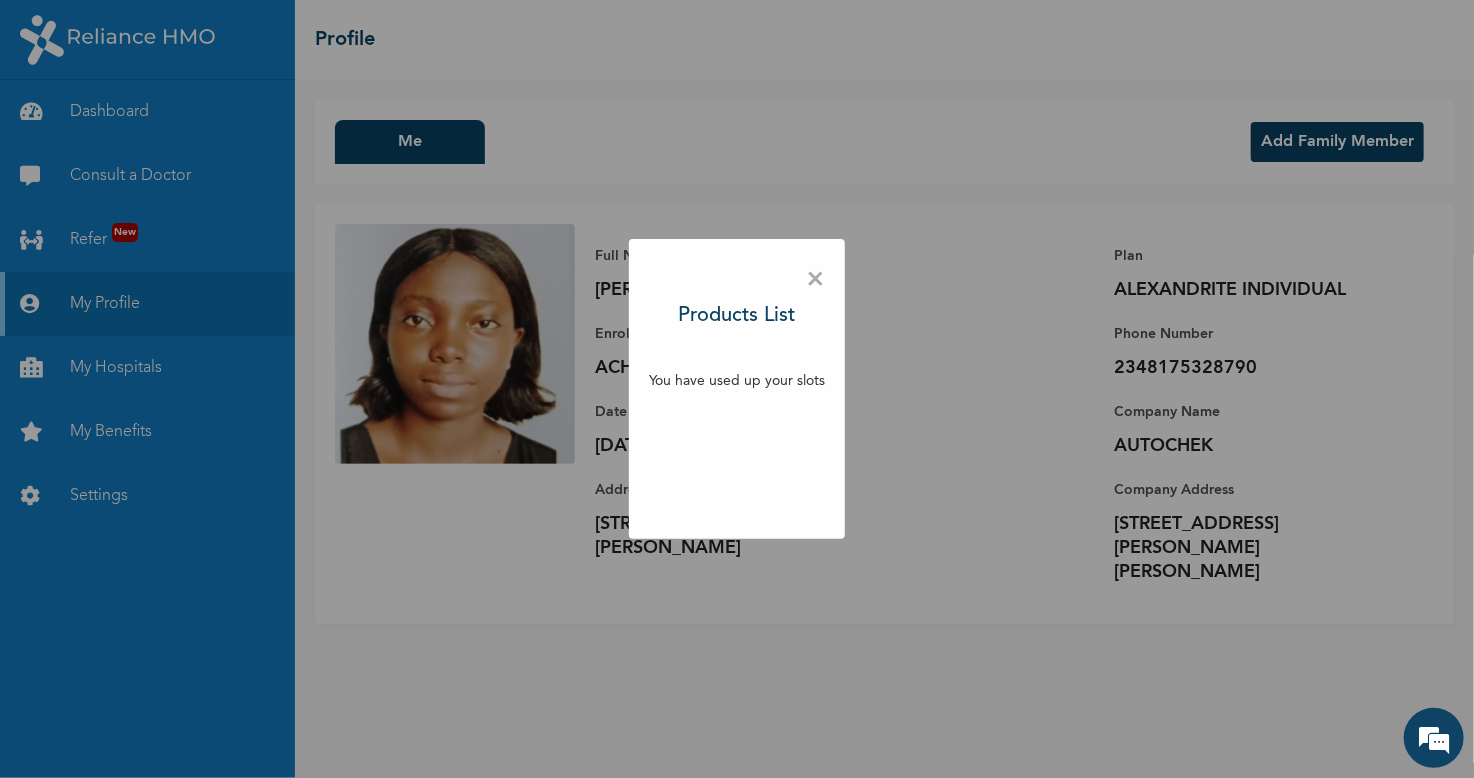 click on "×" at bounding box center [815, 280] 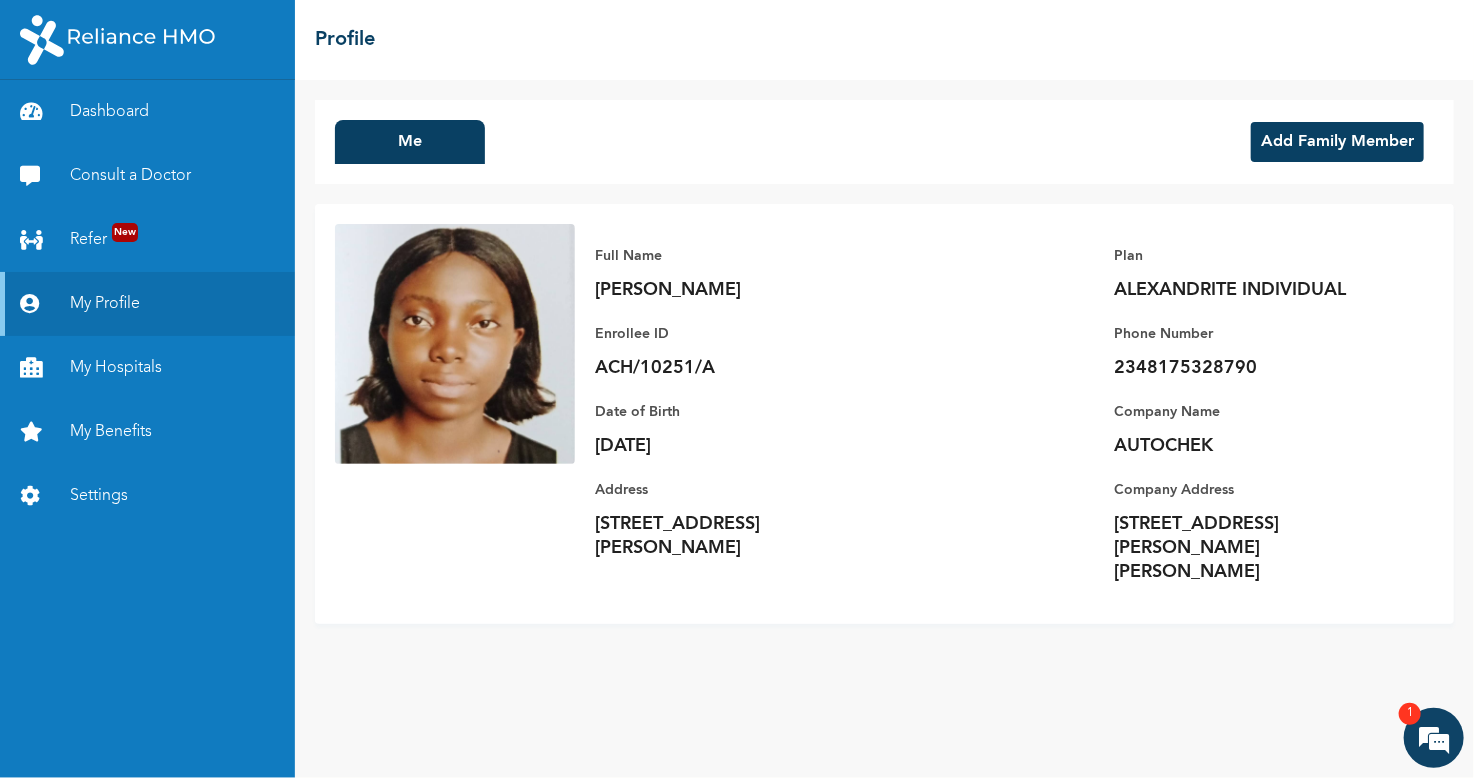 scroll, scrollTop: 4074, scrollLeft: 0, axis: vertical 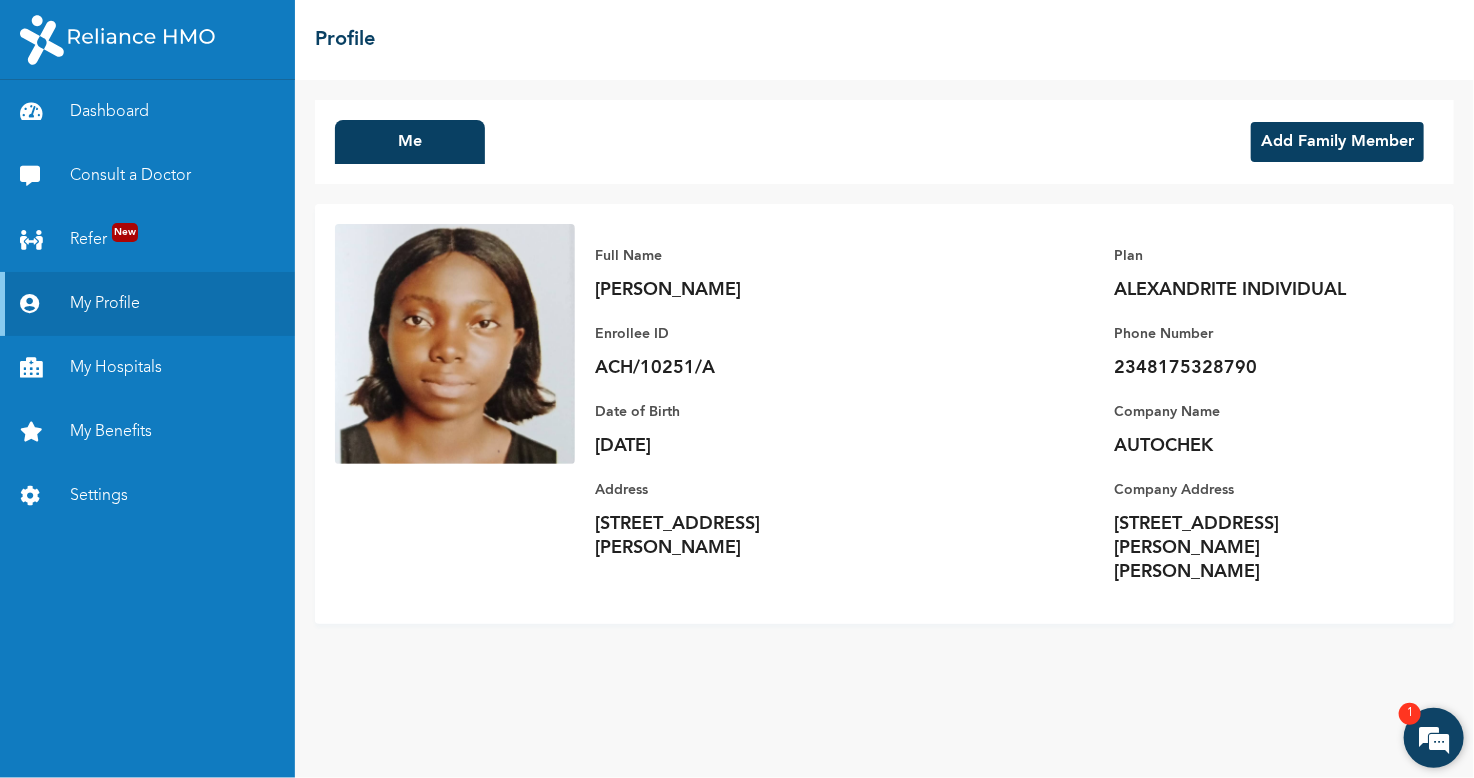 click at bounding box center (1434, 738) 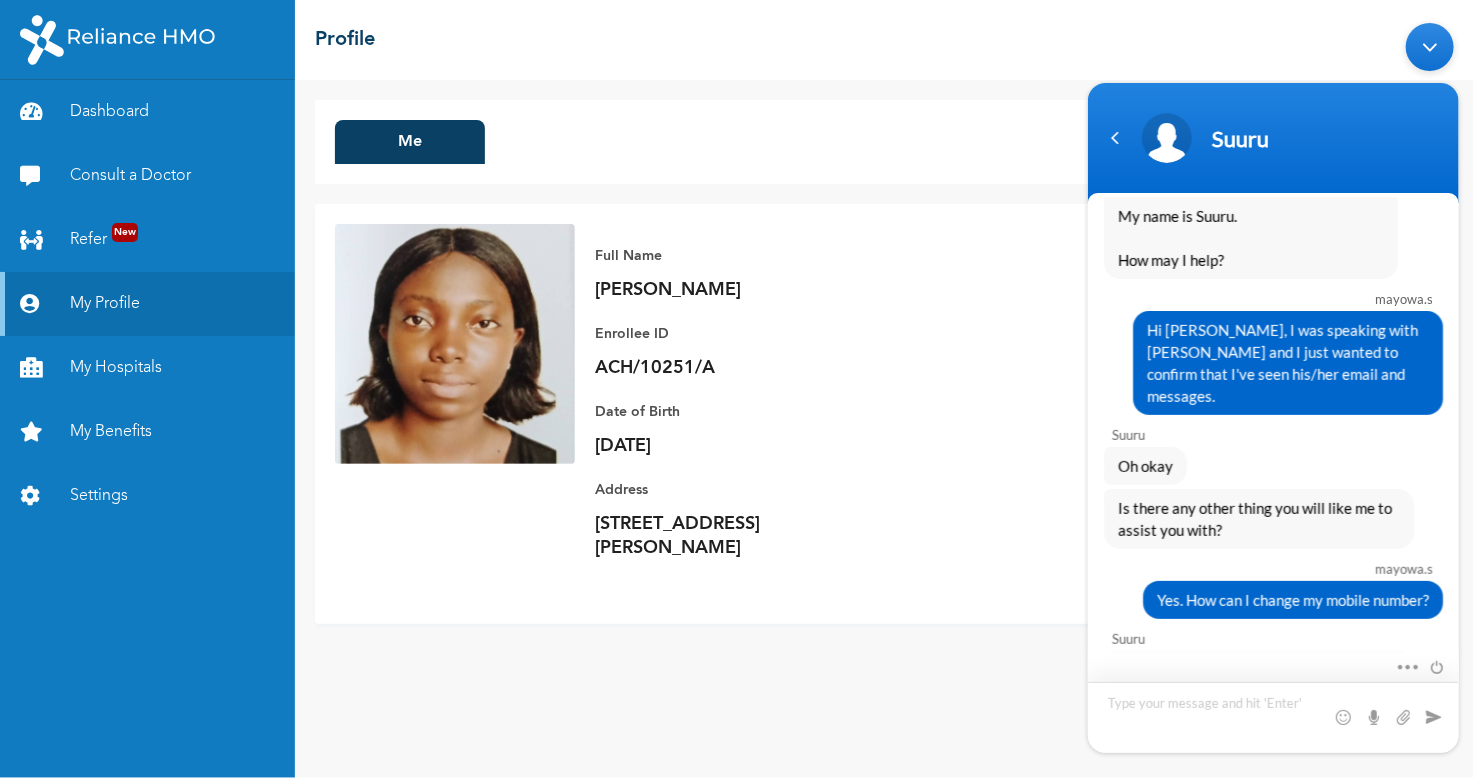 click at bounding box center (1077, 13) 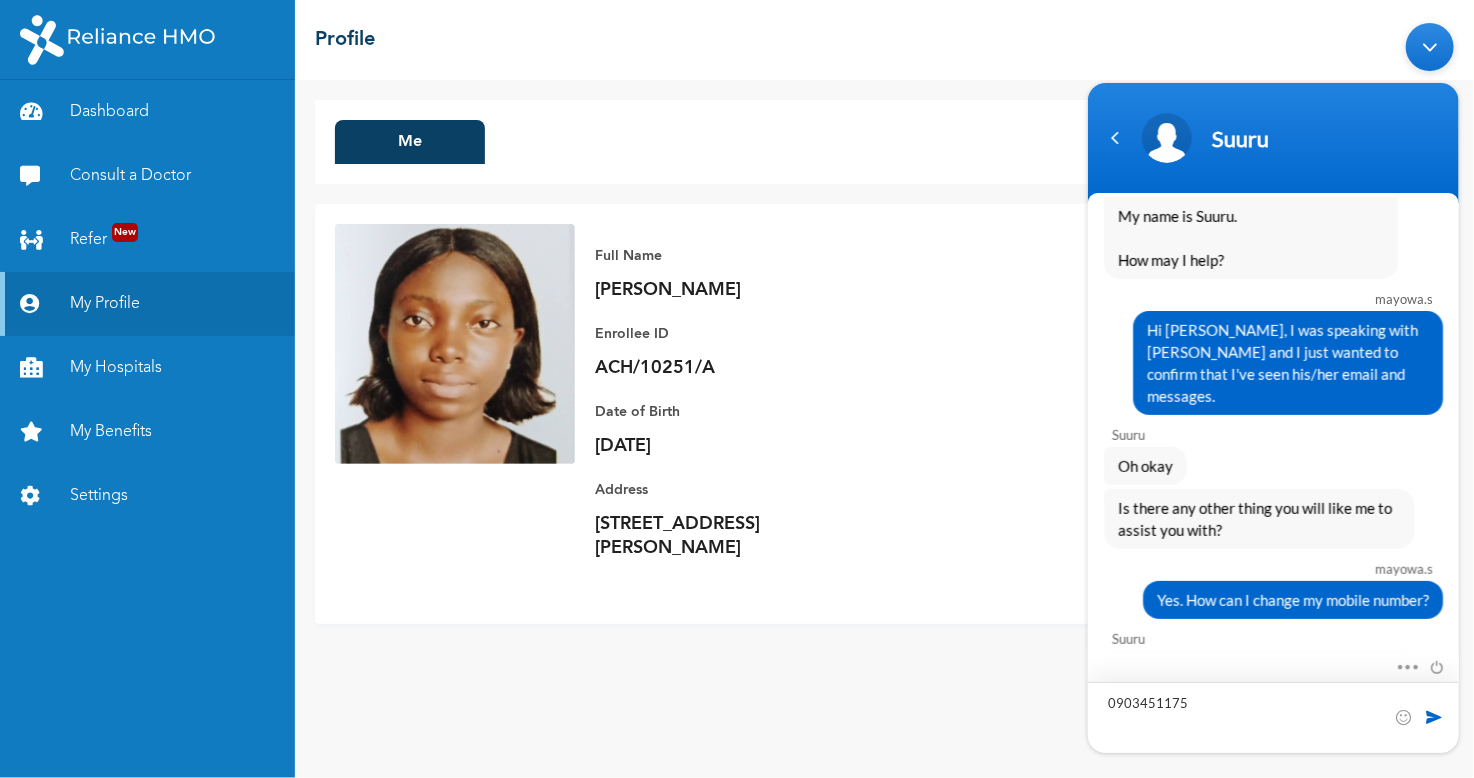 type on "09034511759" 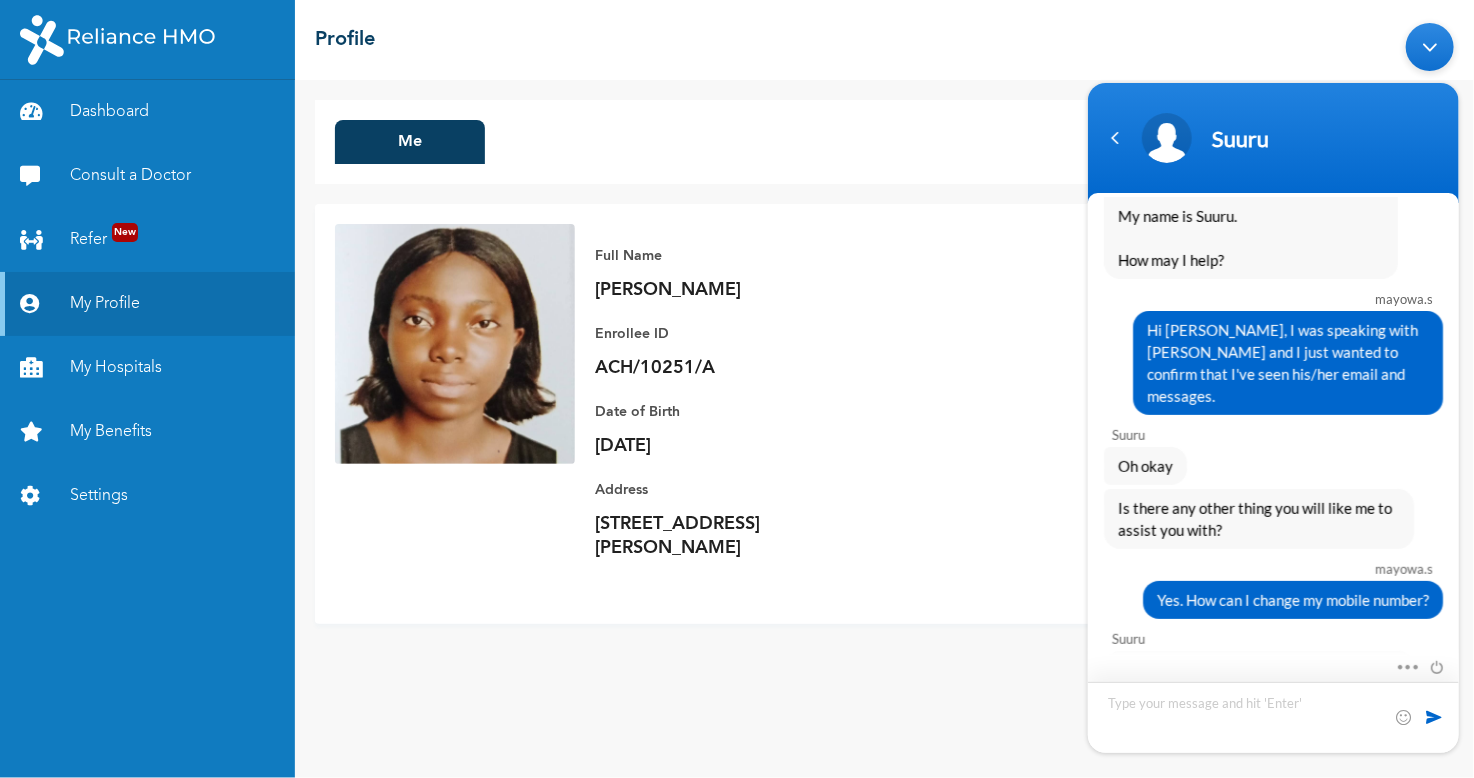 scroll, scrollTop: 4143, scrollLeft: 0, axis: vertical 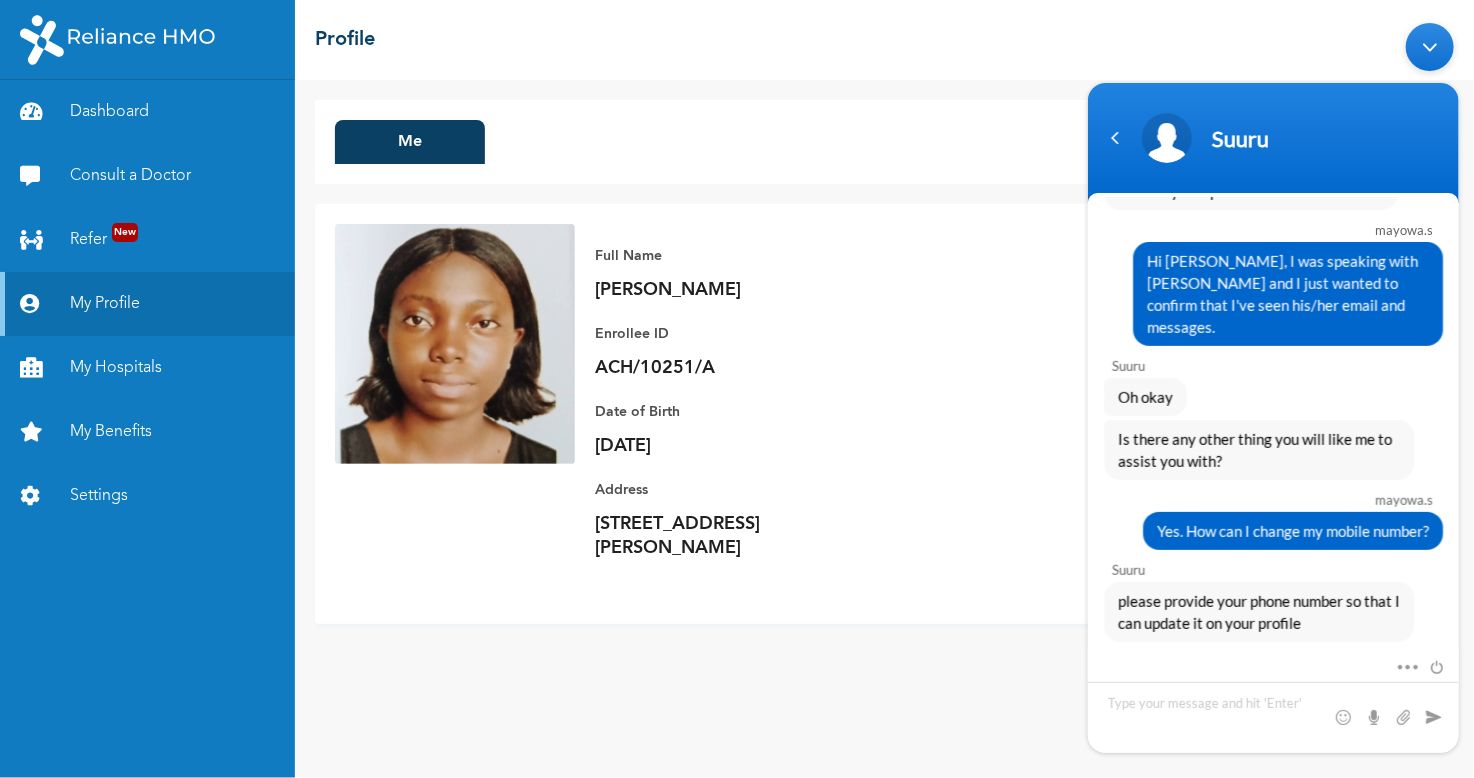 click at bounding box center (1429, 47) 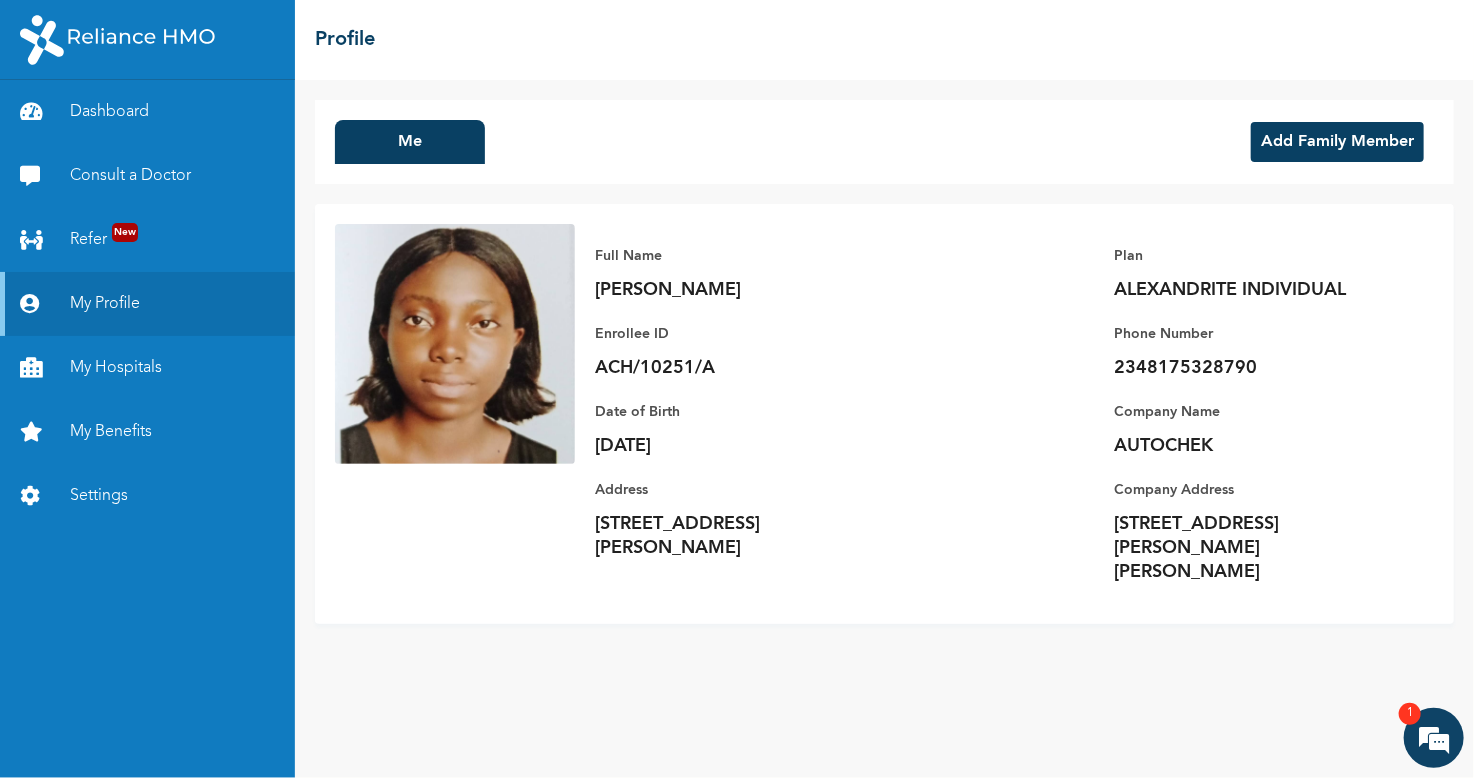 scroll, scrollTop: 4212, scrollLeft: 0, axis: vertical 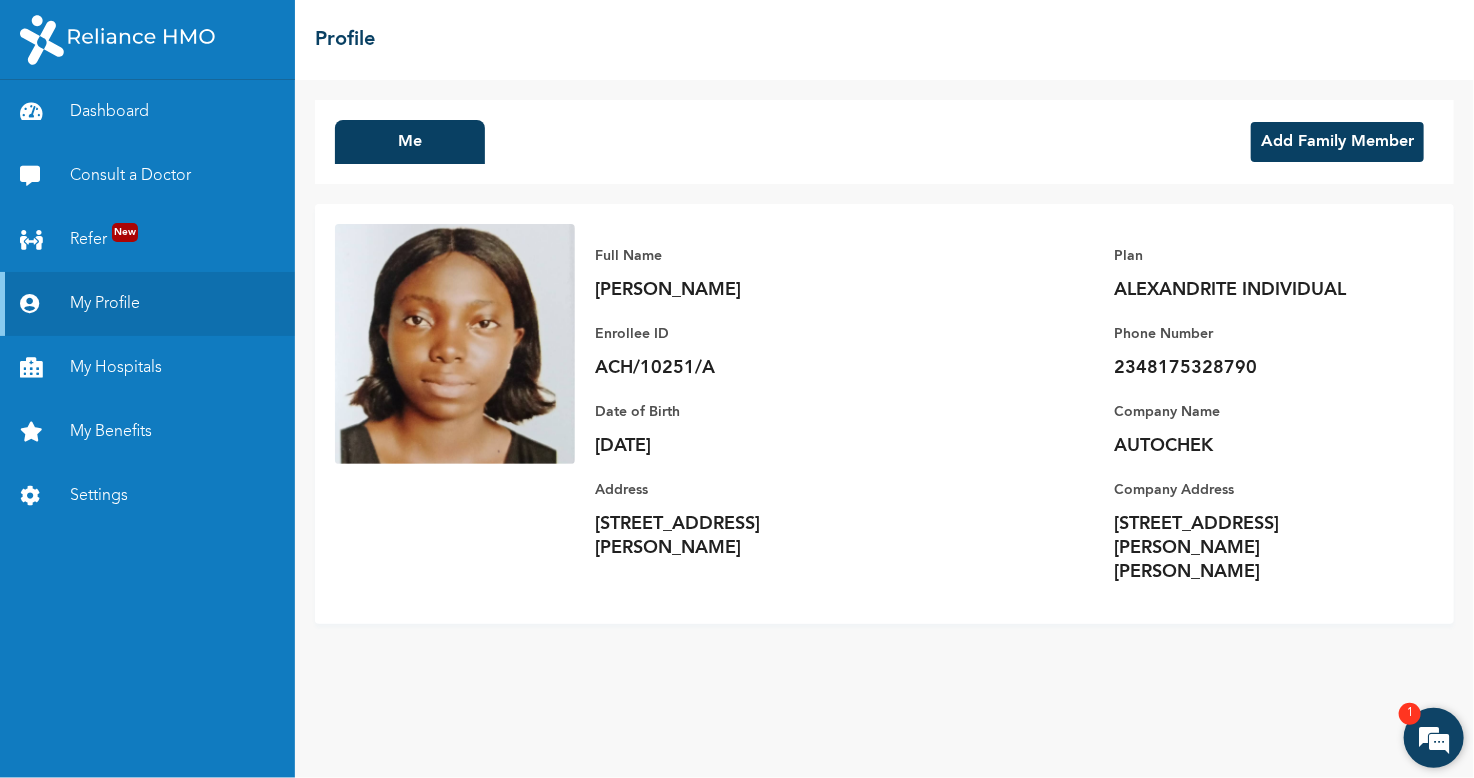 click at bounding box center (1434, 738) 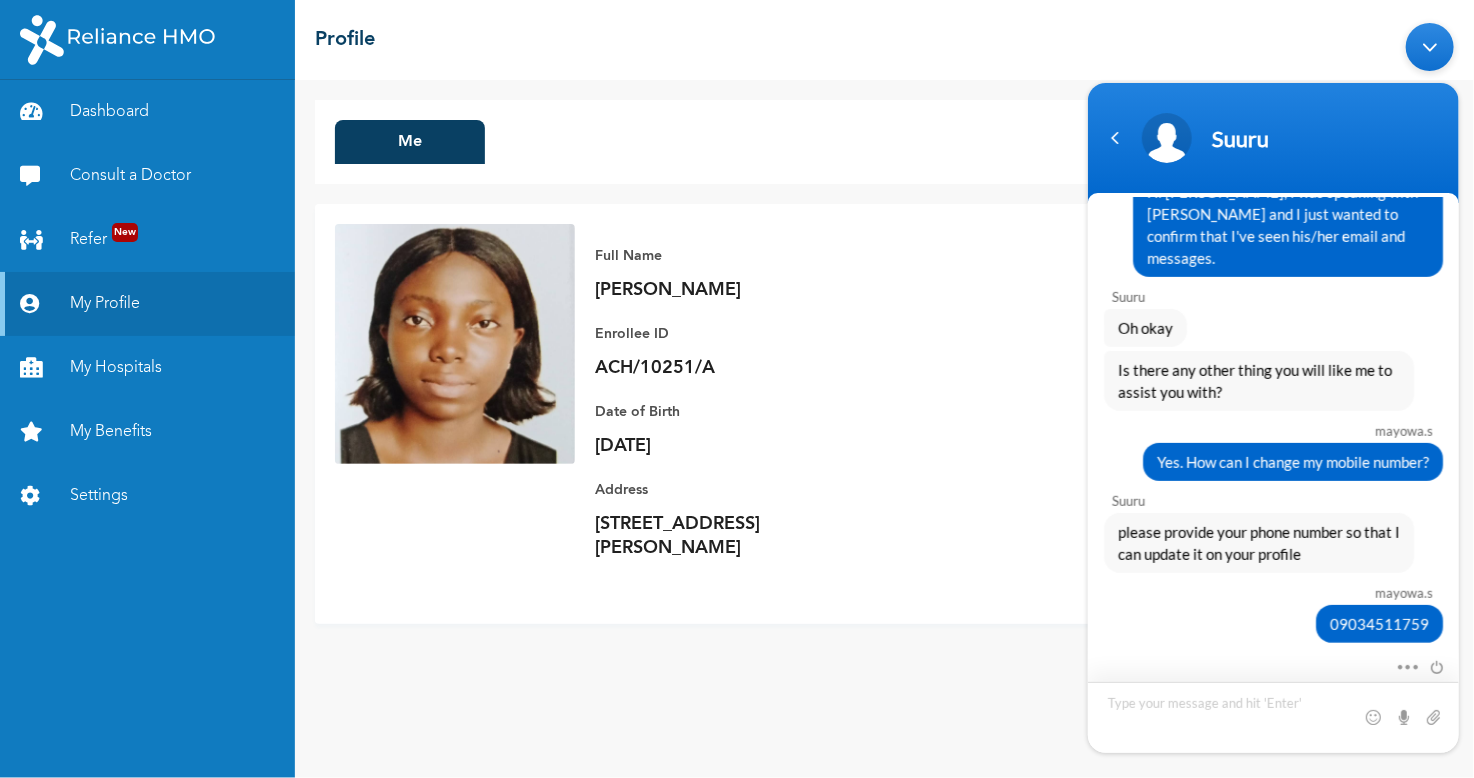 click at bounding box center [1077, 13] 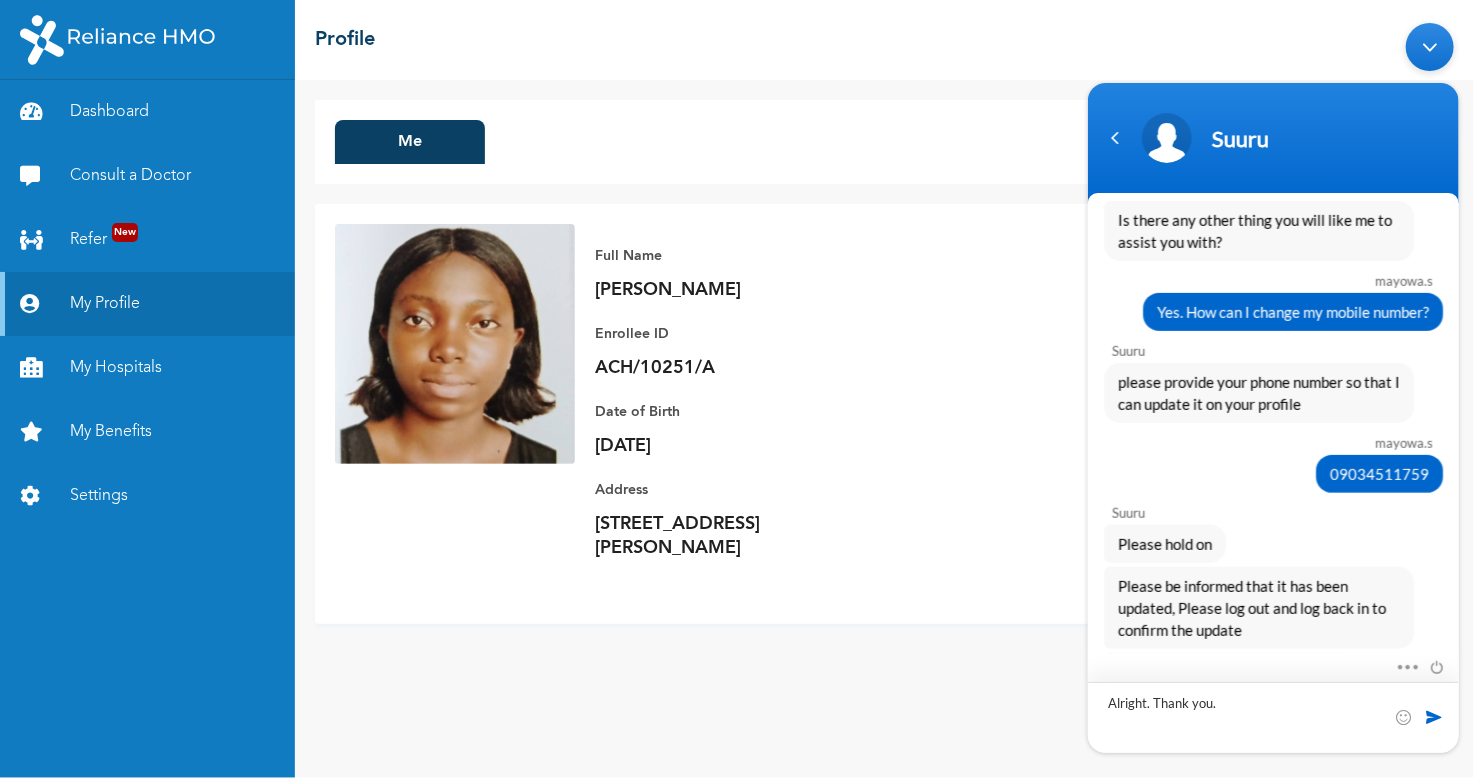 type on "Alright. Thank you." 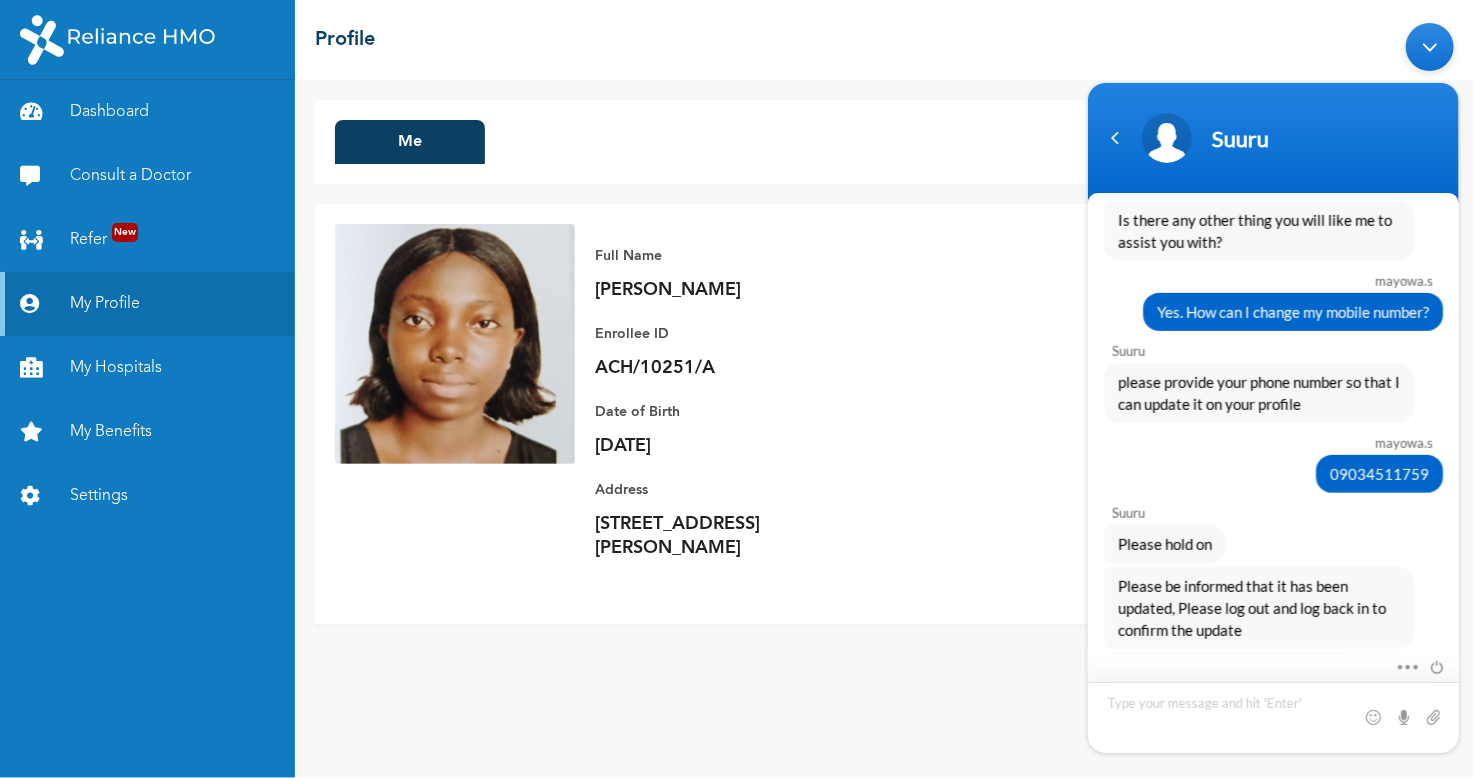 scroll, scrollTop: 4432, scrollLeft: 0, axis: vertical 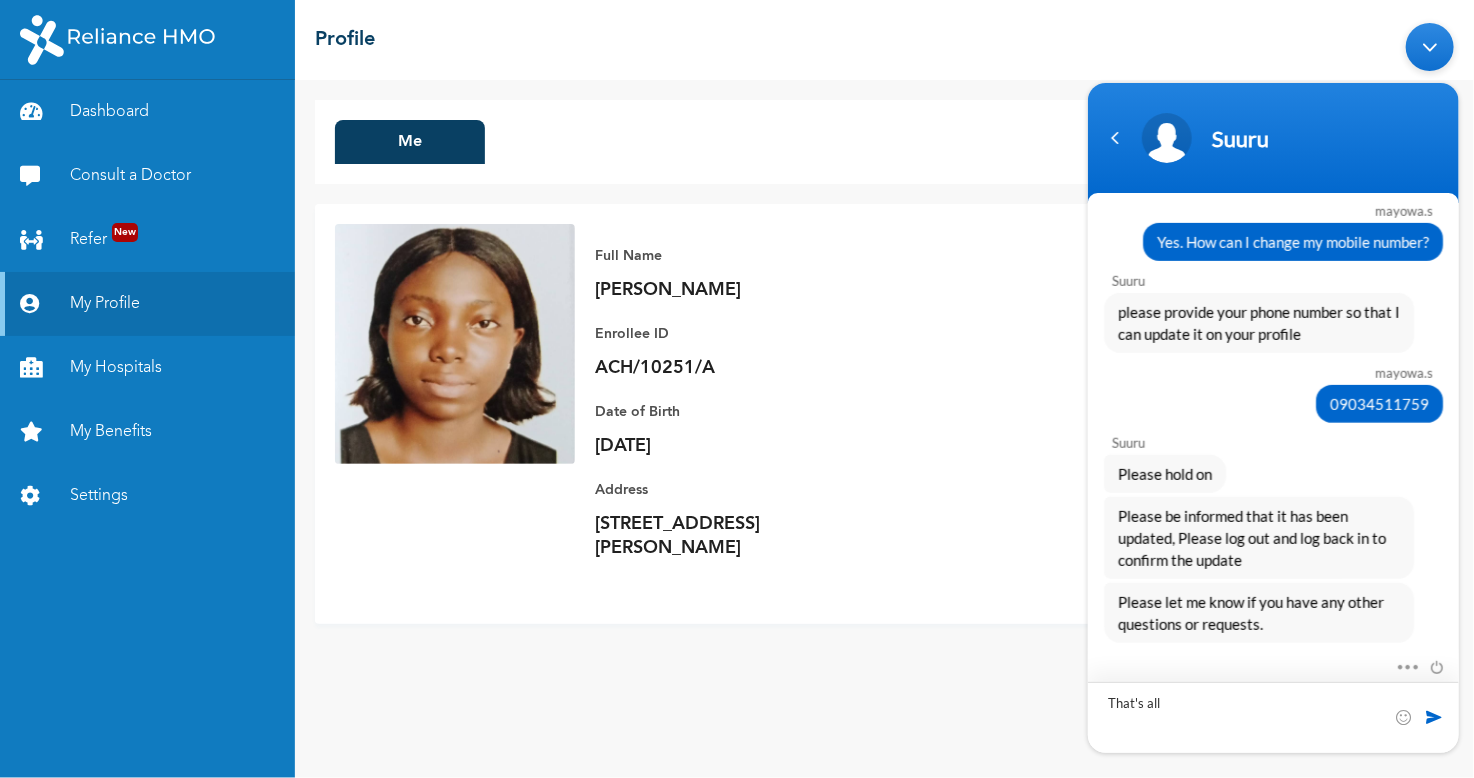 type on "That's all." 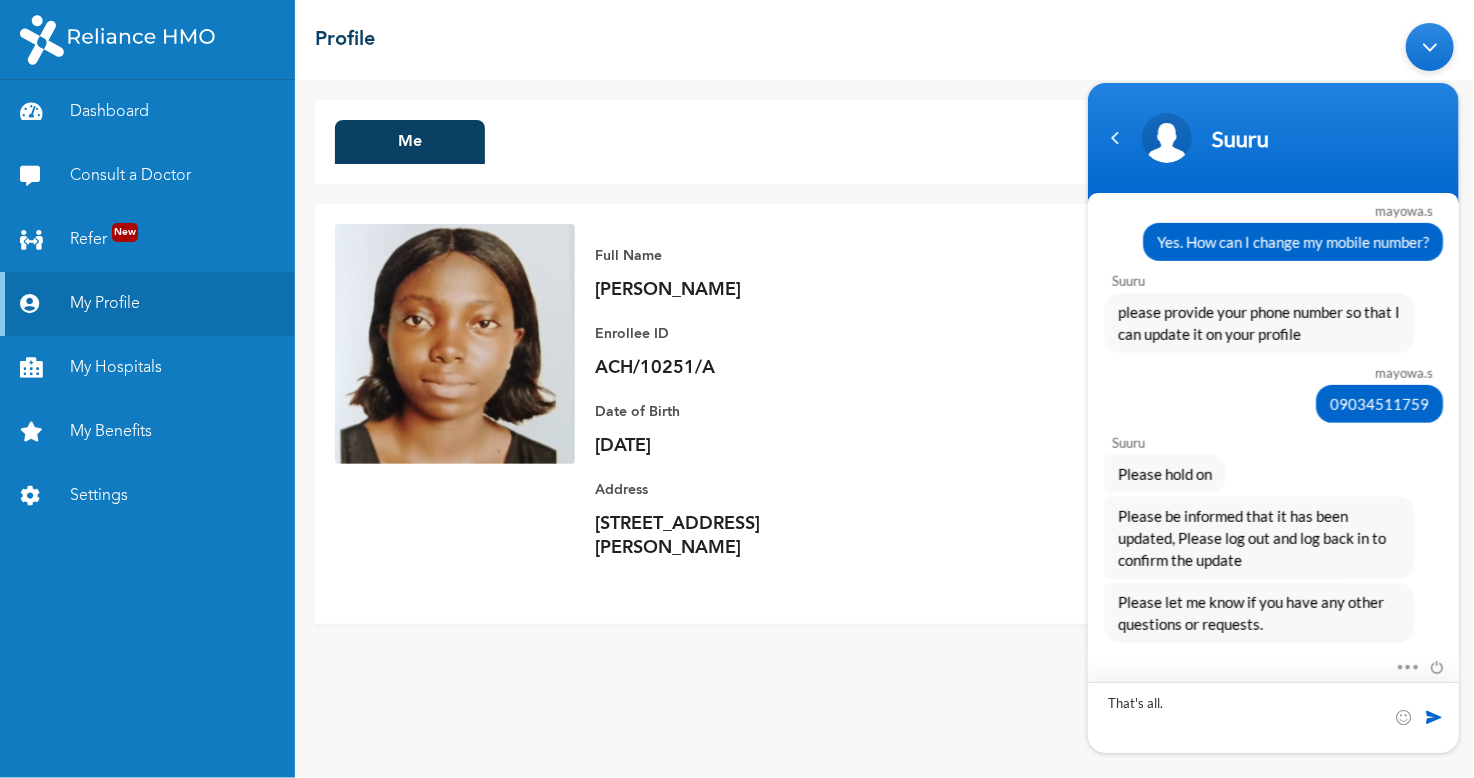 type 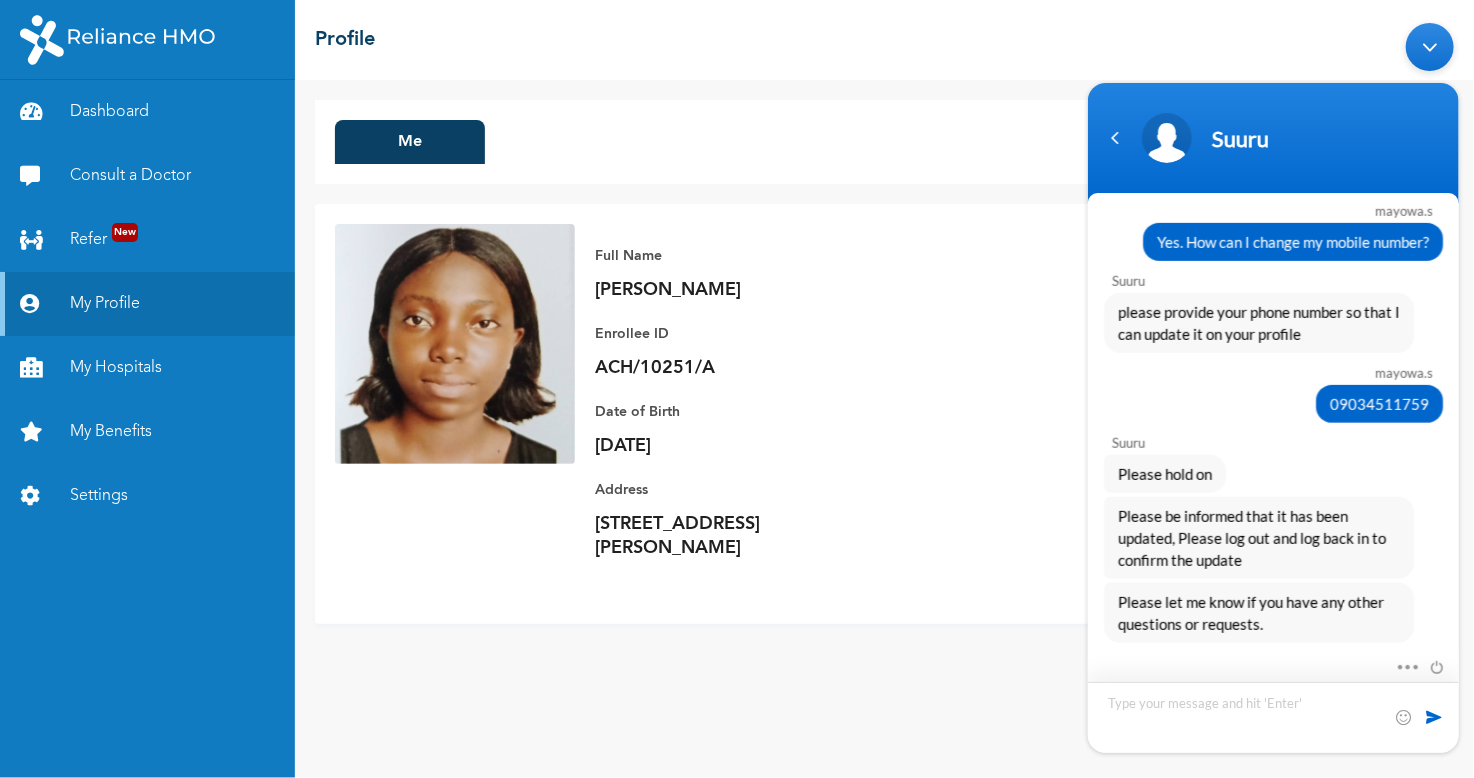 scroll, scrollTop: 4473, scrollLeft: 0, axis: vertical 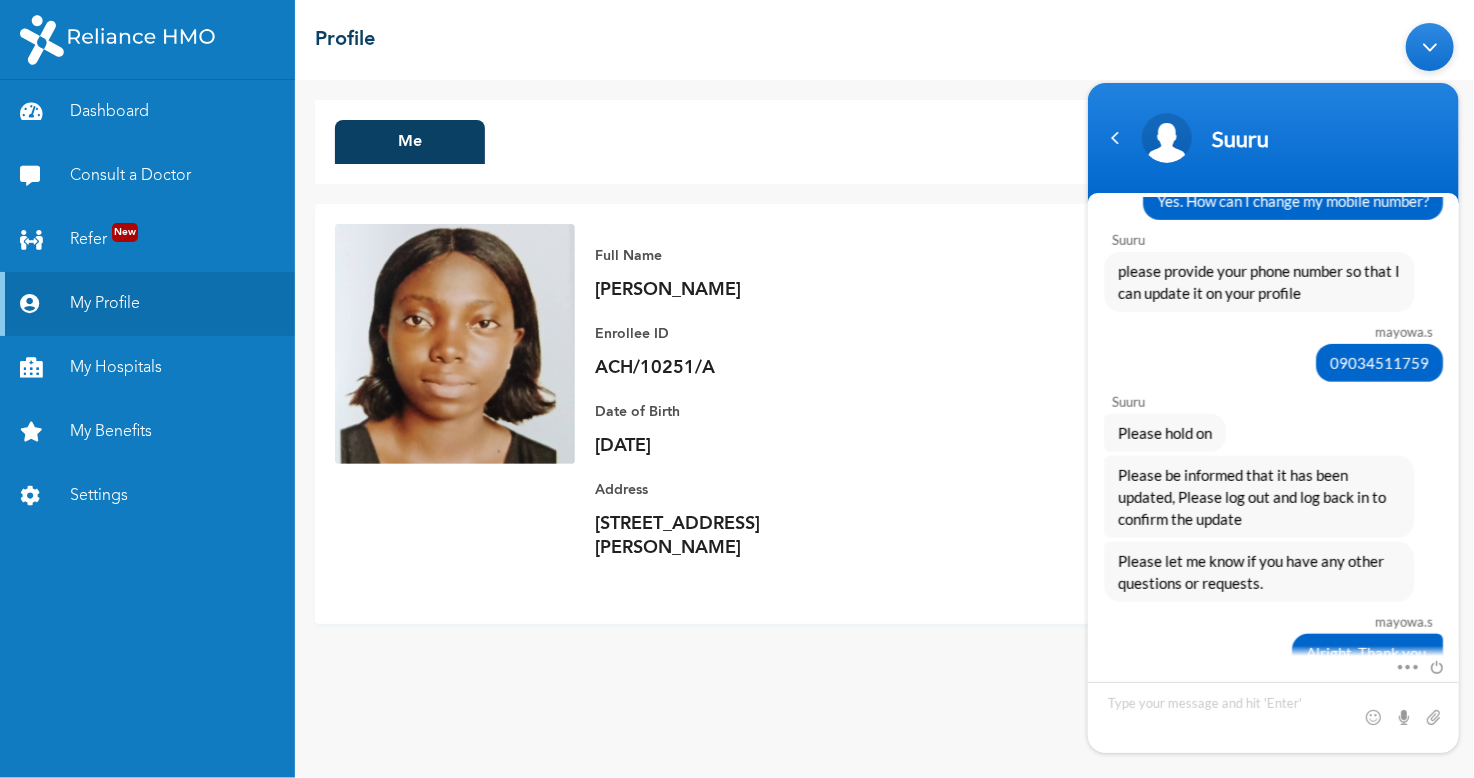 click at bounding box center [1429, 47] 